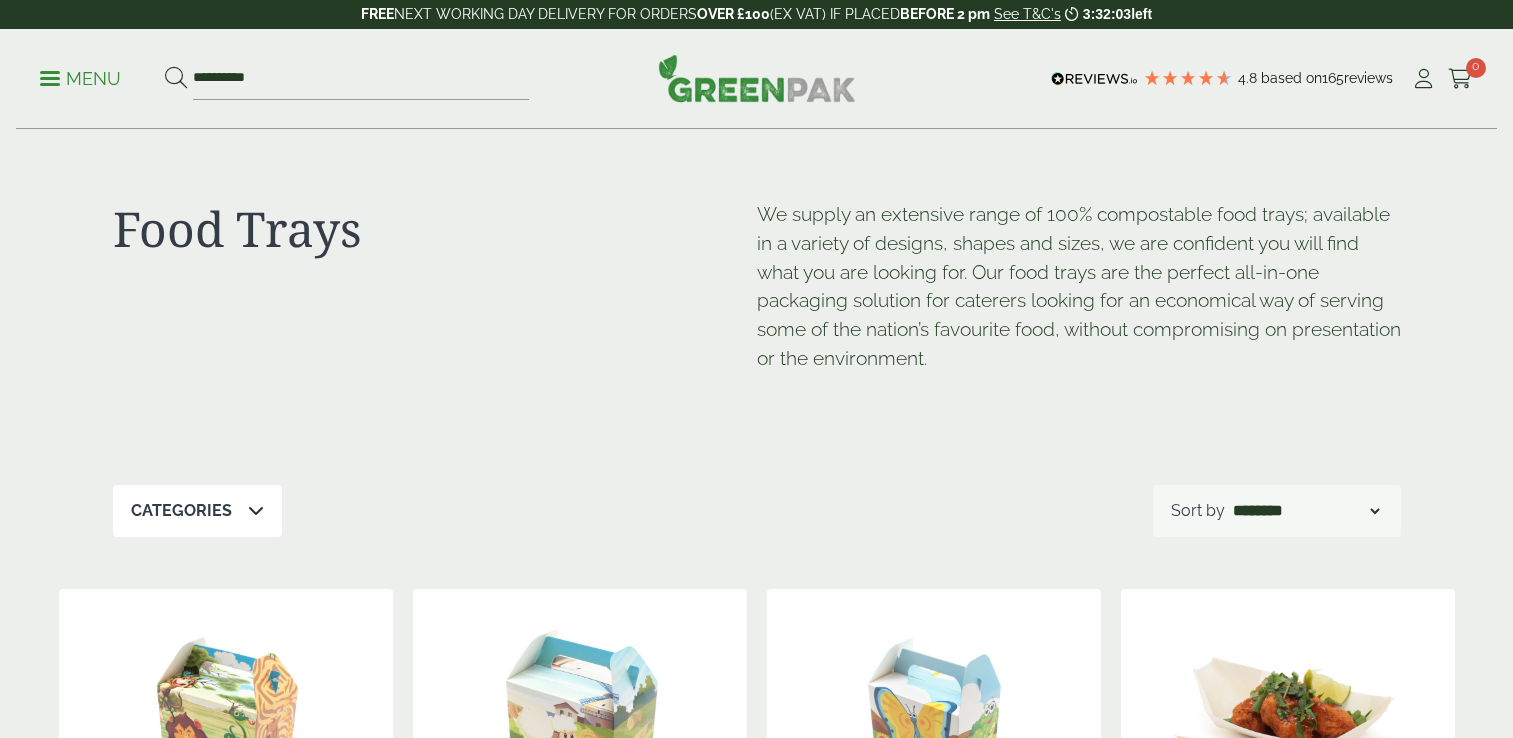 scroll, scrollTop: 0, scrollLeft: 0, axis: both 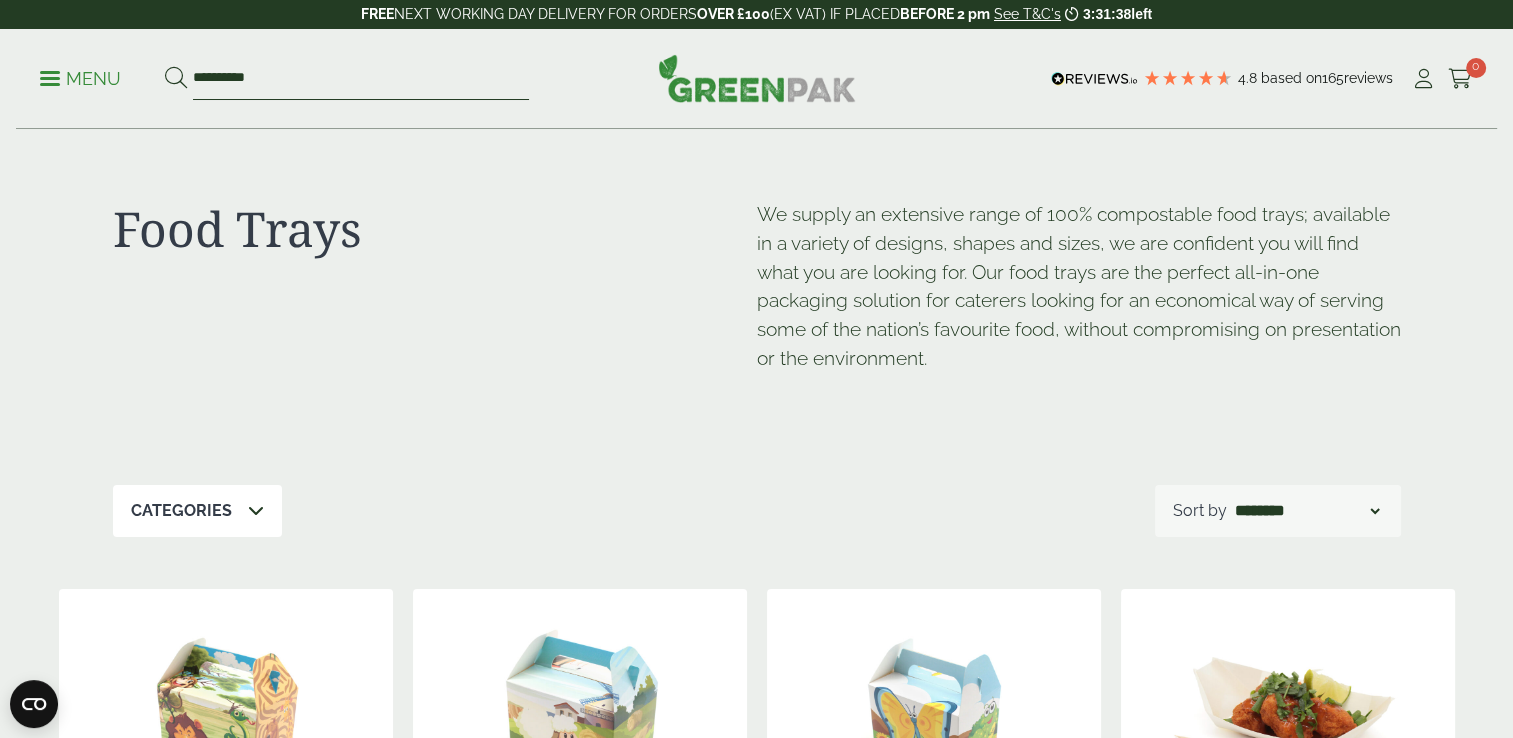 click on "**********" at bounding box center [361, 79] 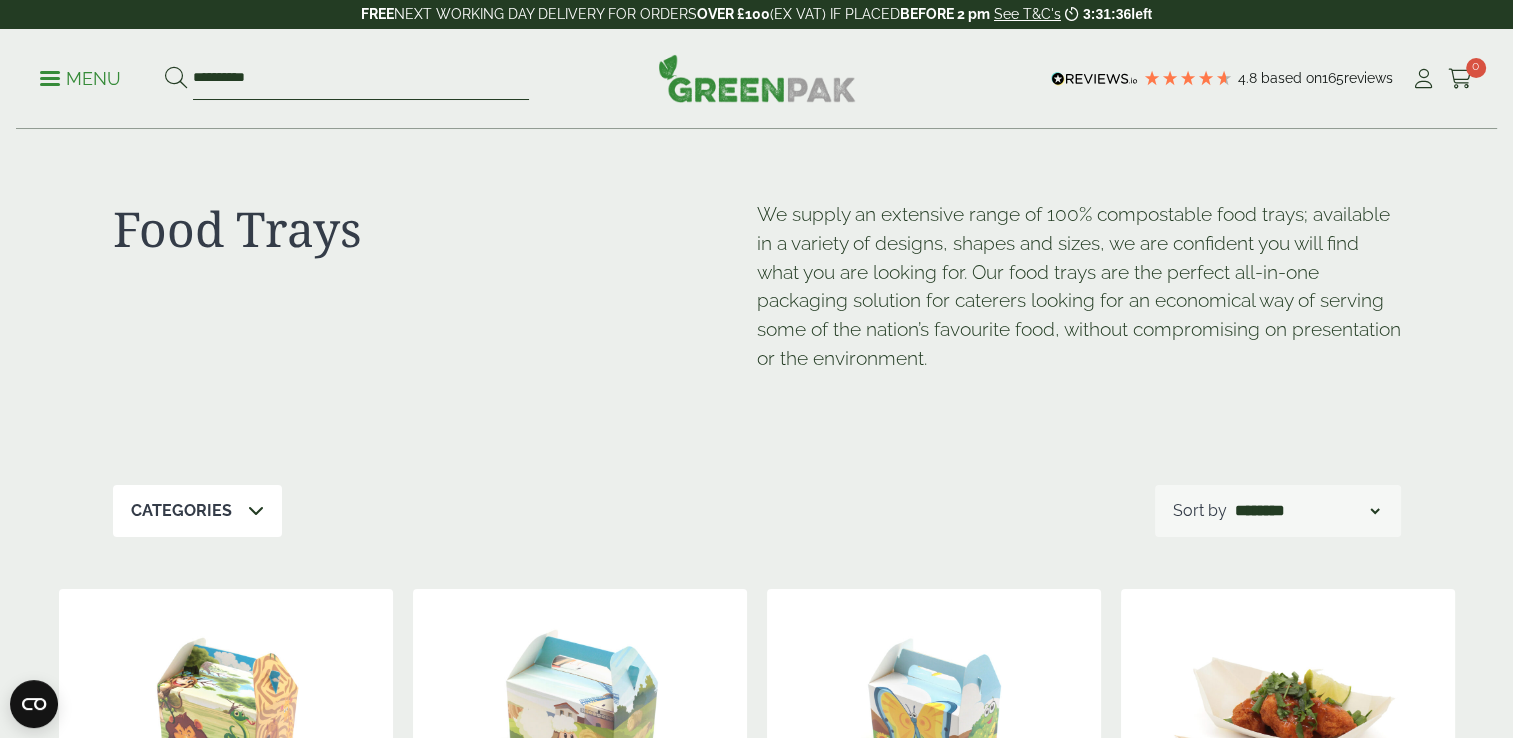 click on "**********" at bounding box center [361, 79] 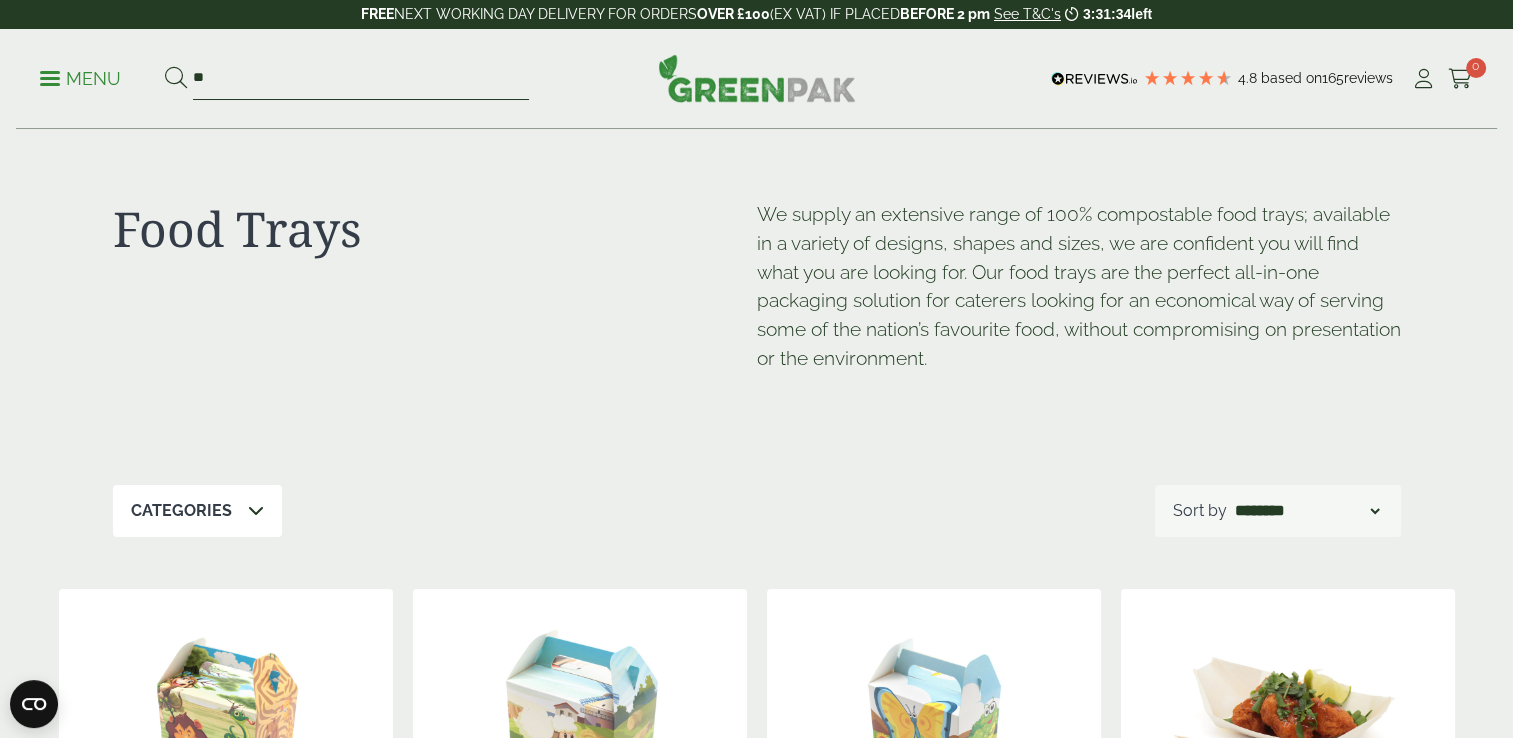 type on "*" 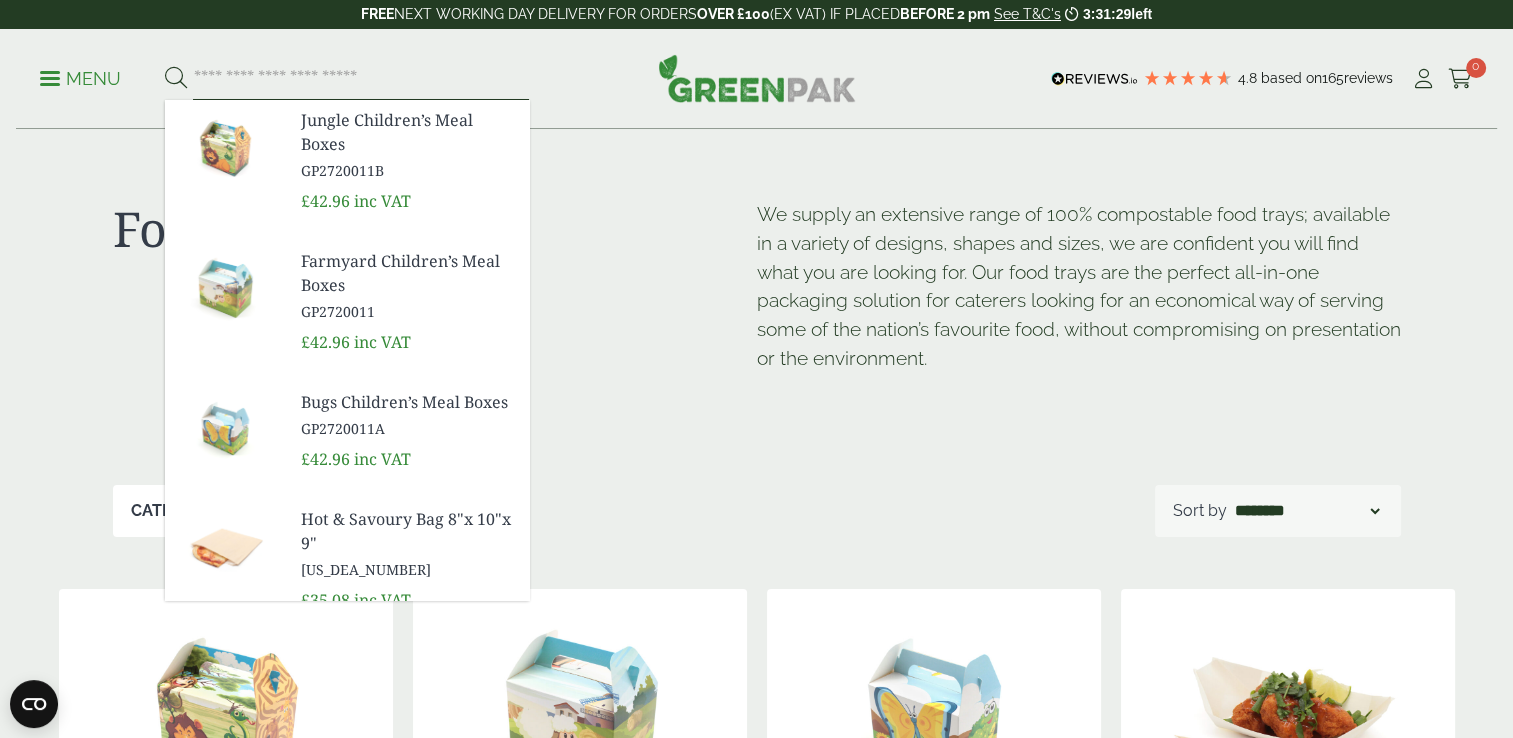 paste on "**********" 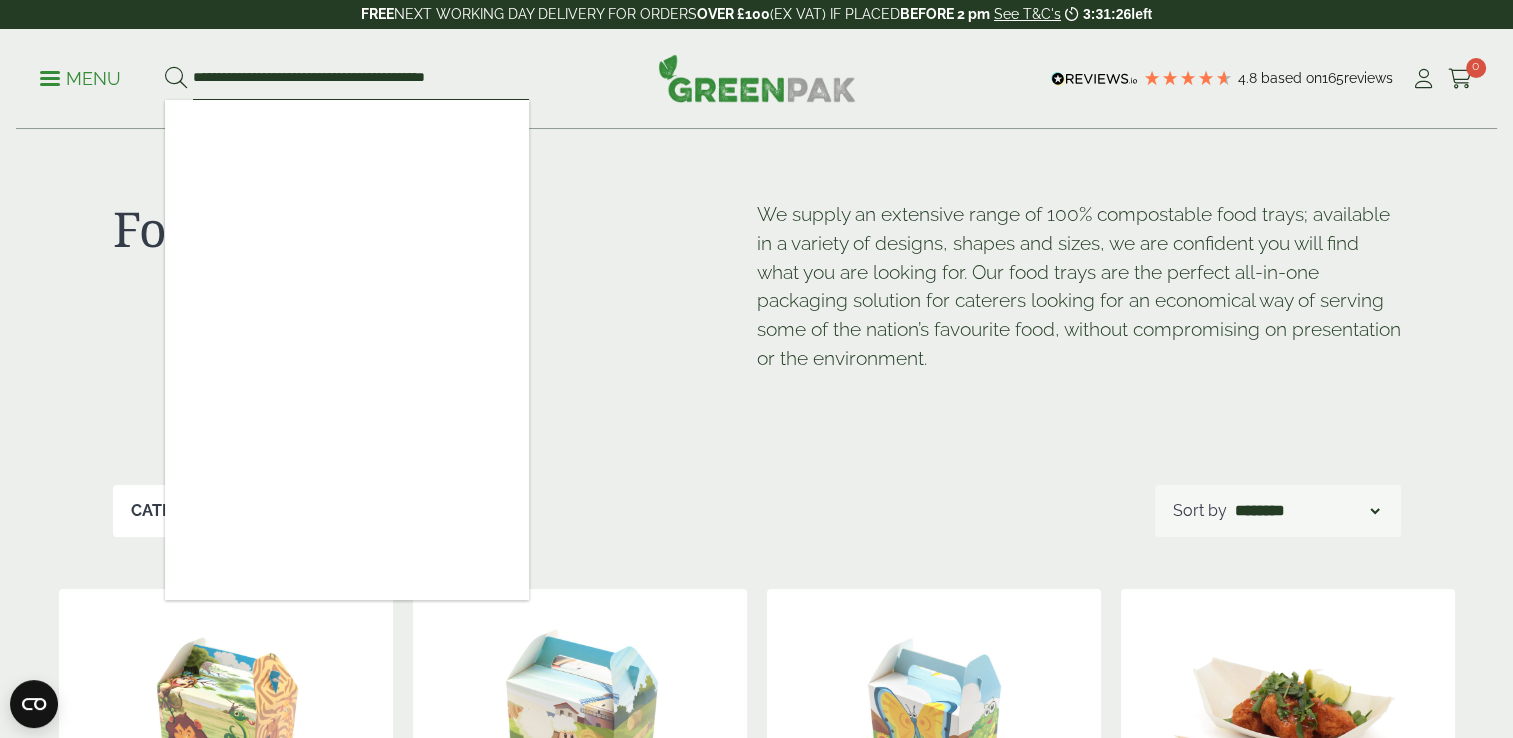 type on "**********" 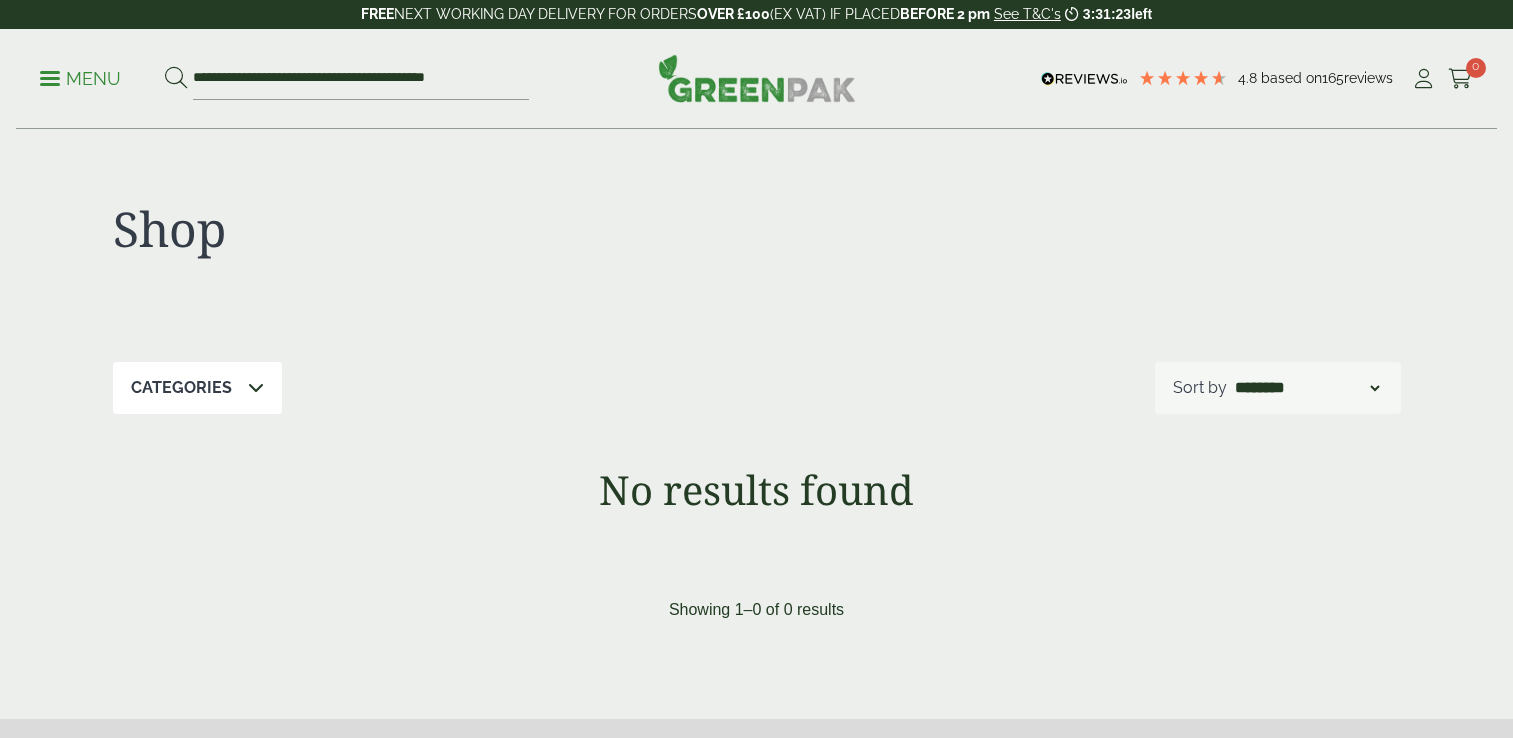 scroll, scrollTop: 0, scrollLeft: 0, axis: both 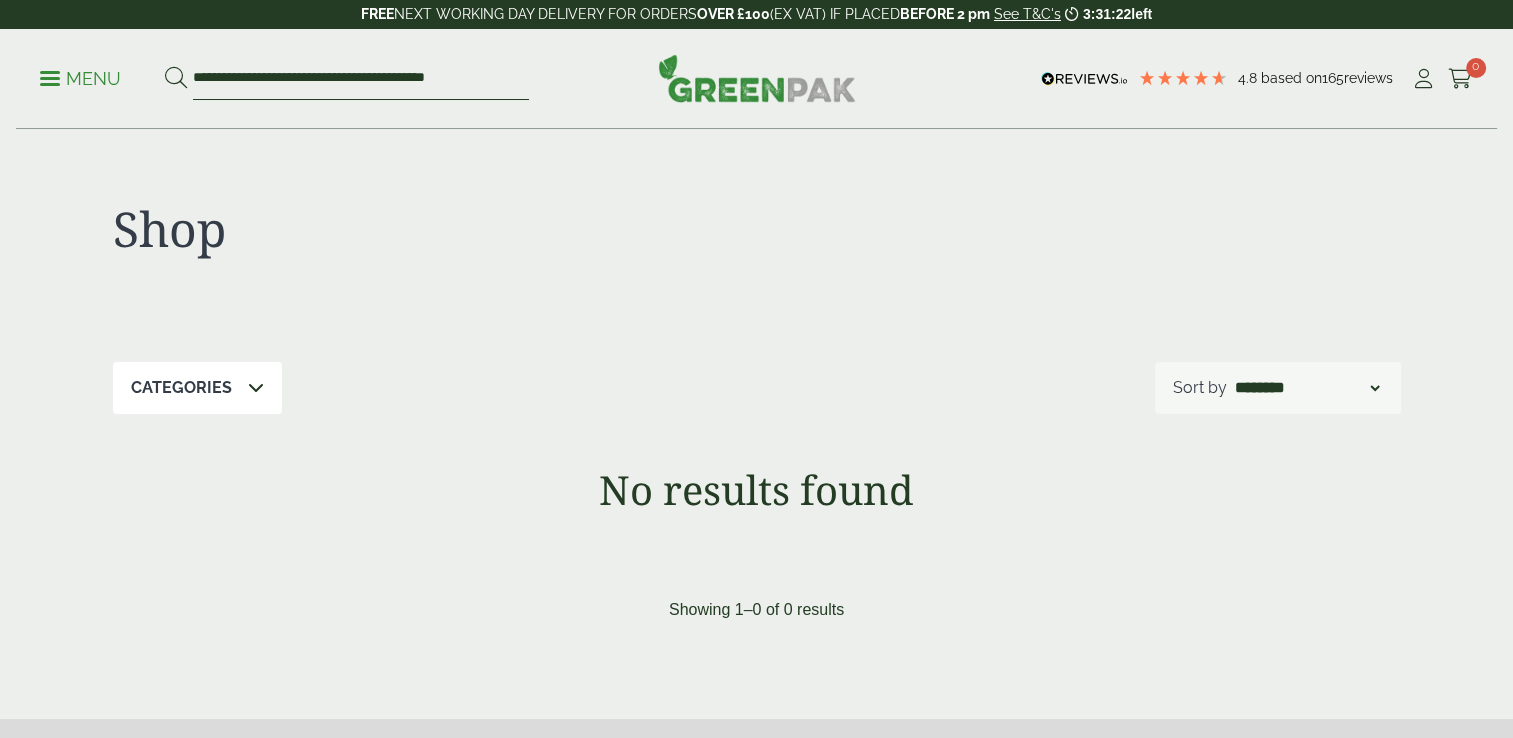 click on "**********" at bounding box center (361, 79) 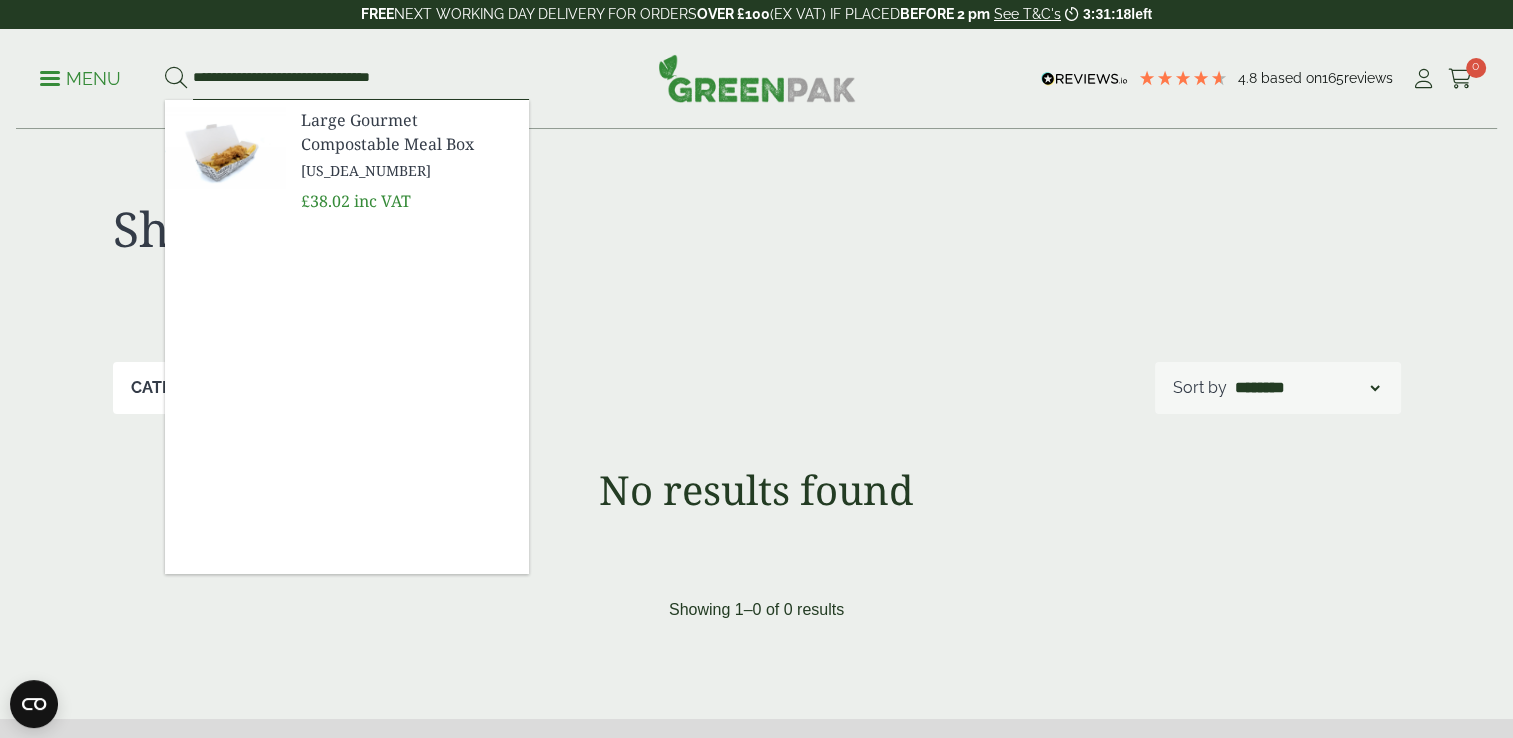 type on "**********" 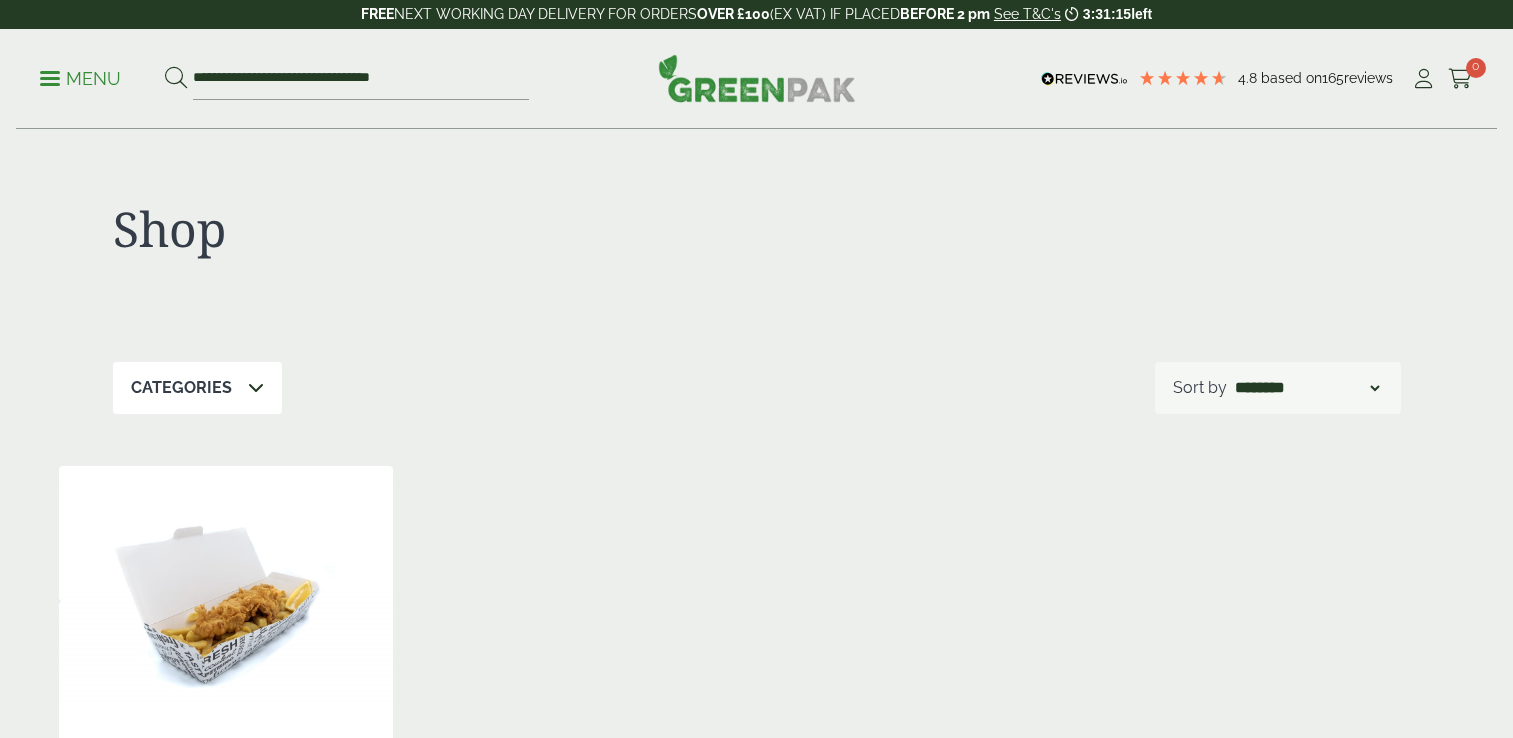 scroll, scrollTop: 0, scrollLeft: 0, axis: both 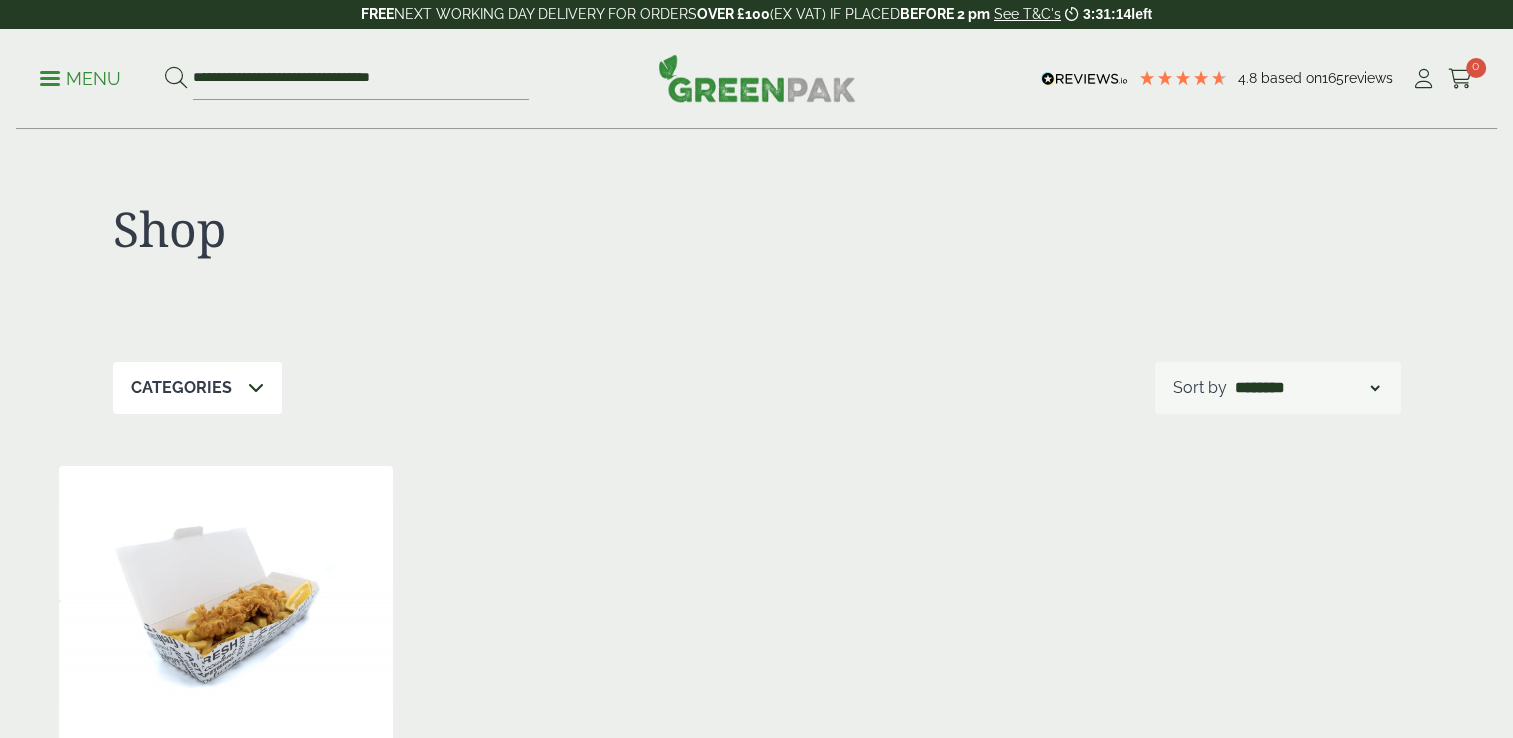 click at bounding box center [226, 591] 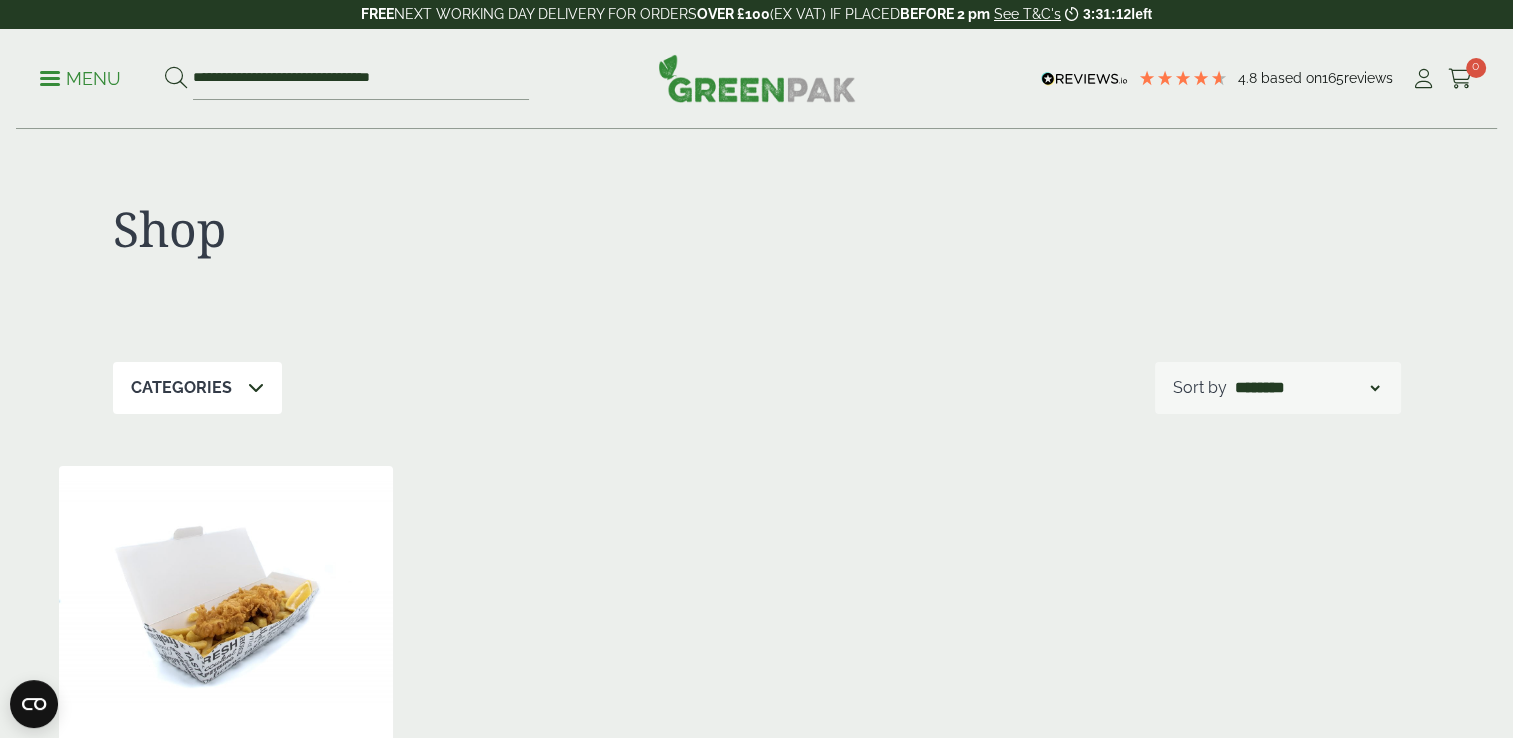 click at bounding box center (226, 591) 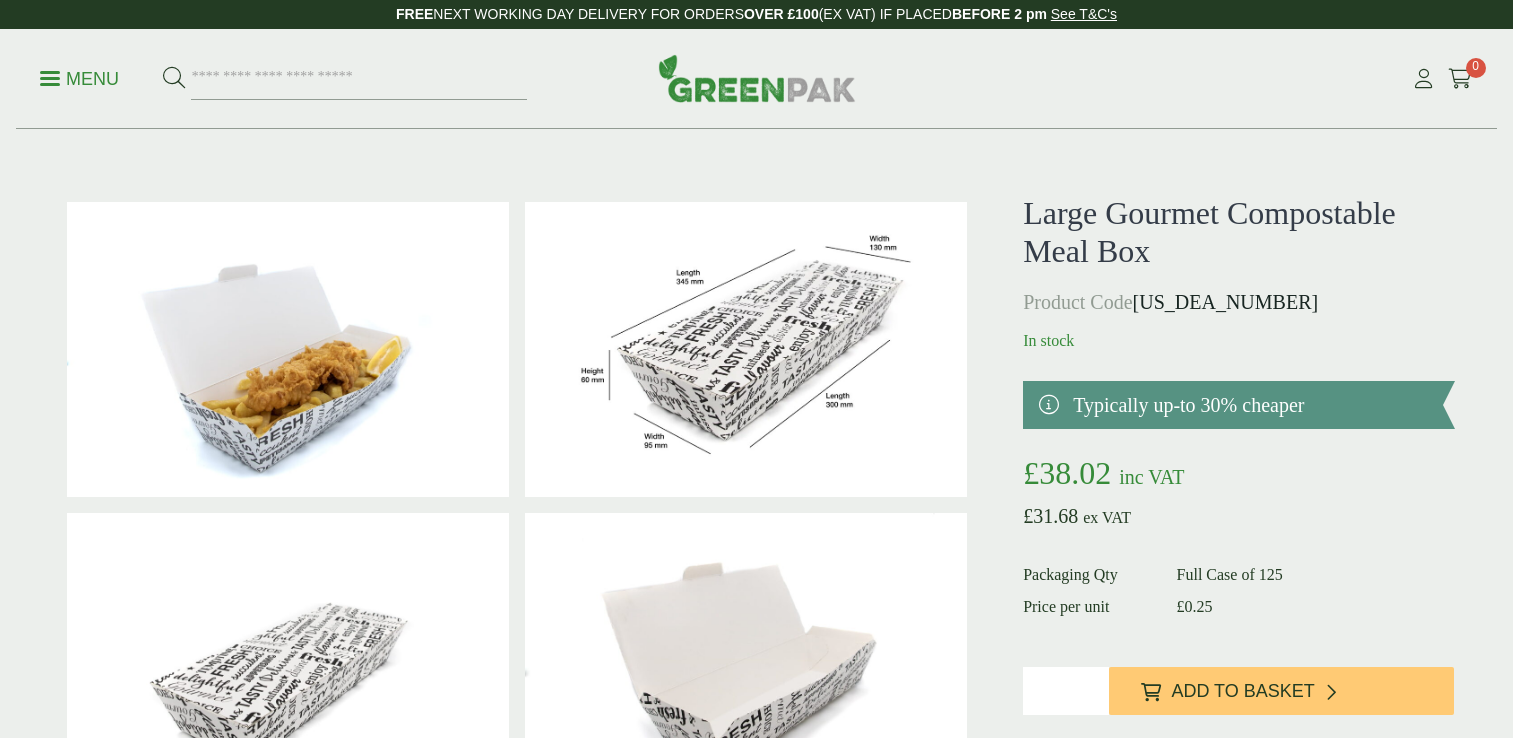 scroll, scrollTop: 80, scrollLeft: 0, axis: vertical 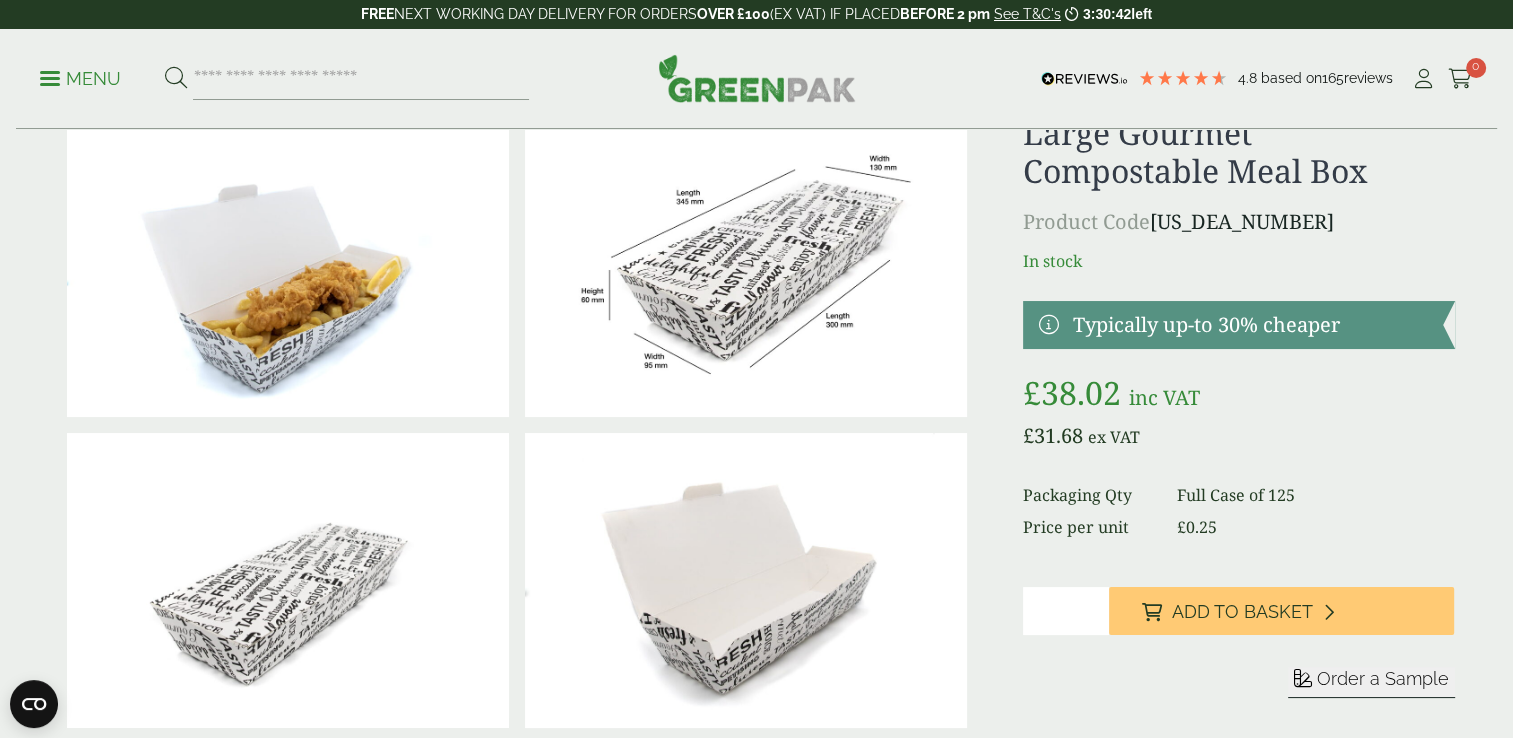 type on "*" 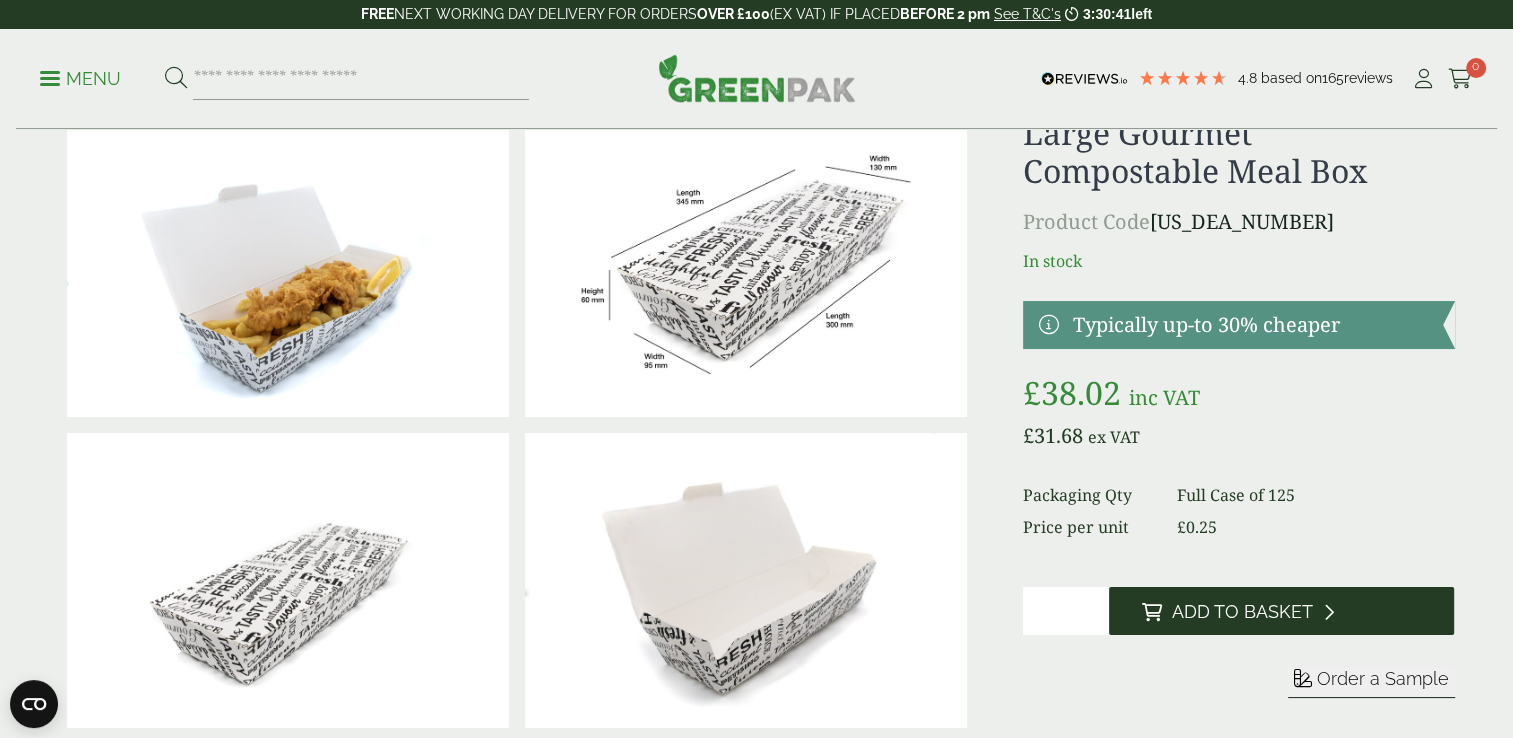 click on "Add to Basket" at bounding box center (1281, 611) 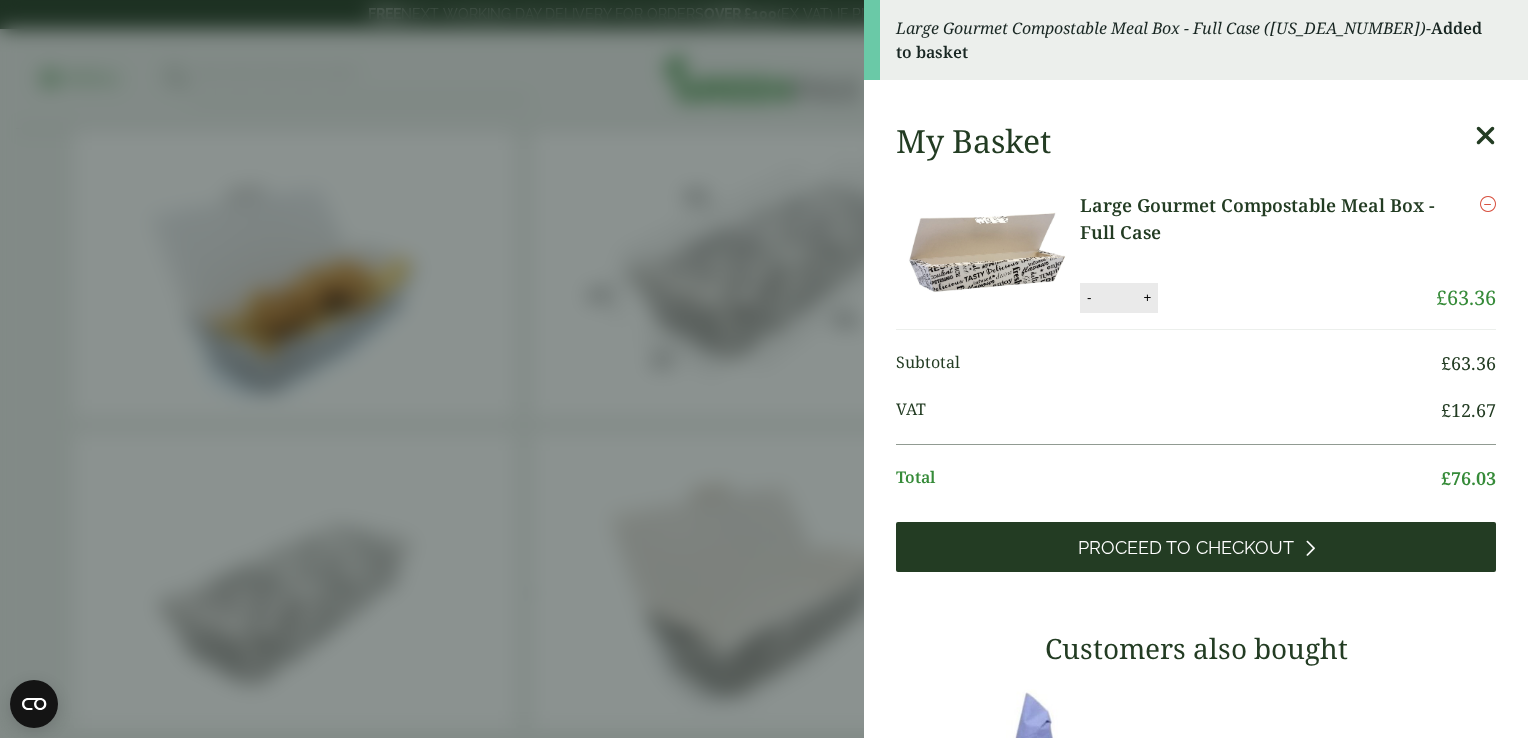 click on "Proceed to Checkout" at bounding box center [1196, 547] 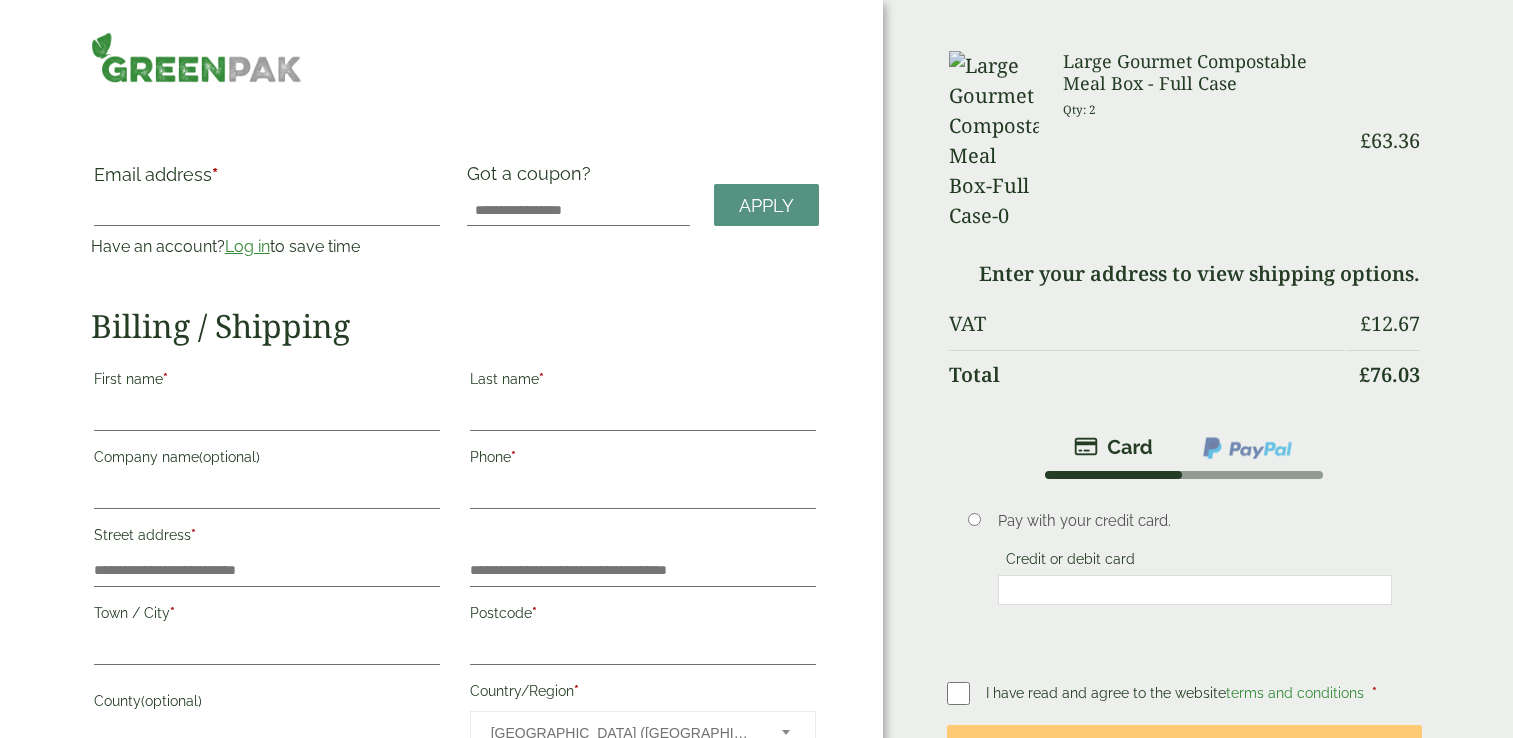 scroll, scrollTop: 0, scrollLeft: 0, axis: both 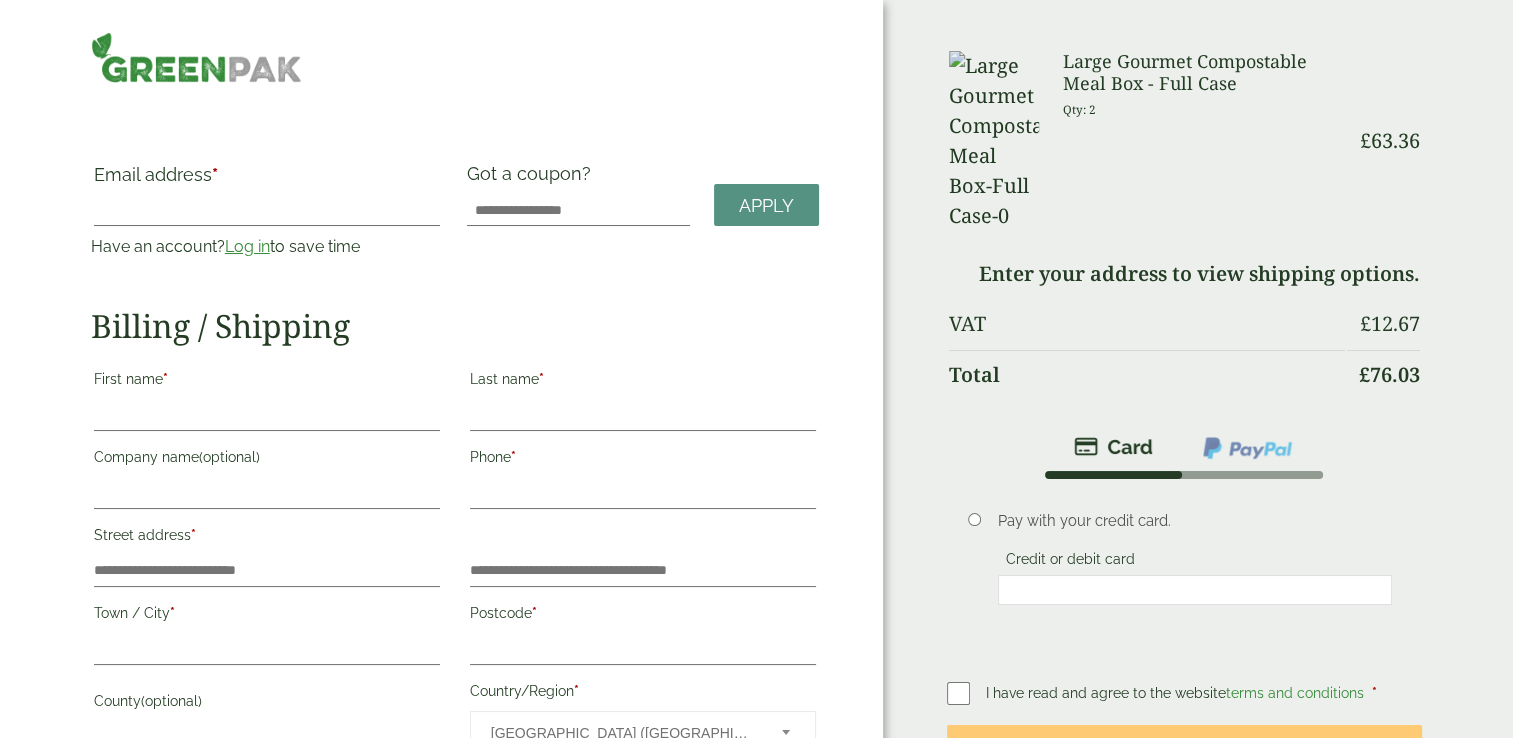 click on "Email address  *" at bounding box center [267, 180] 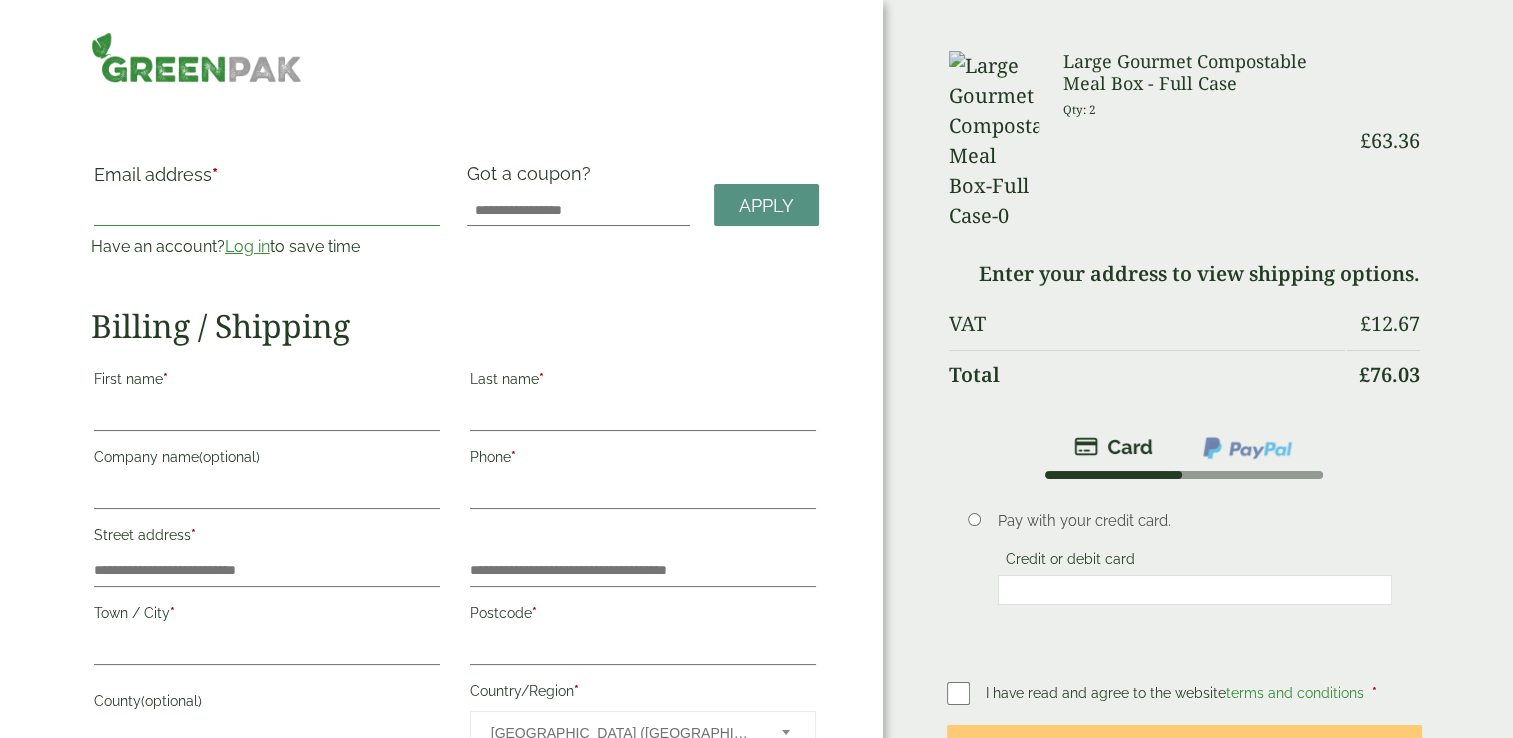 click on "Email address  *" at bounding box center (267, 210) 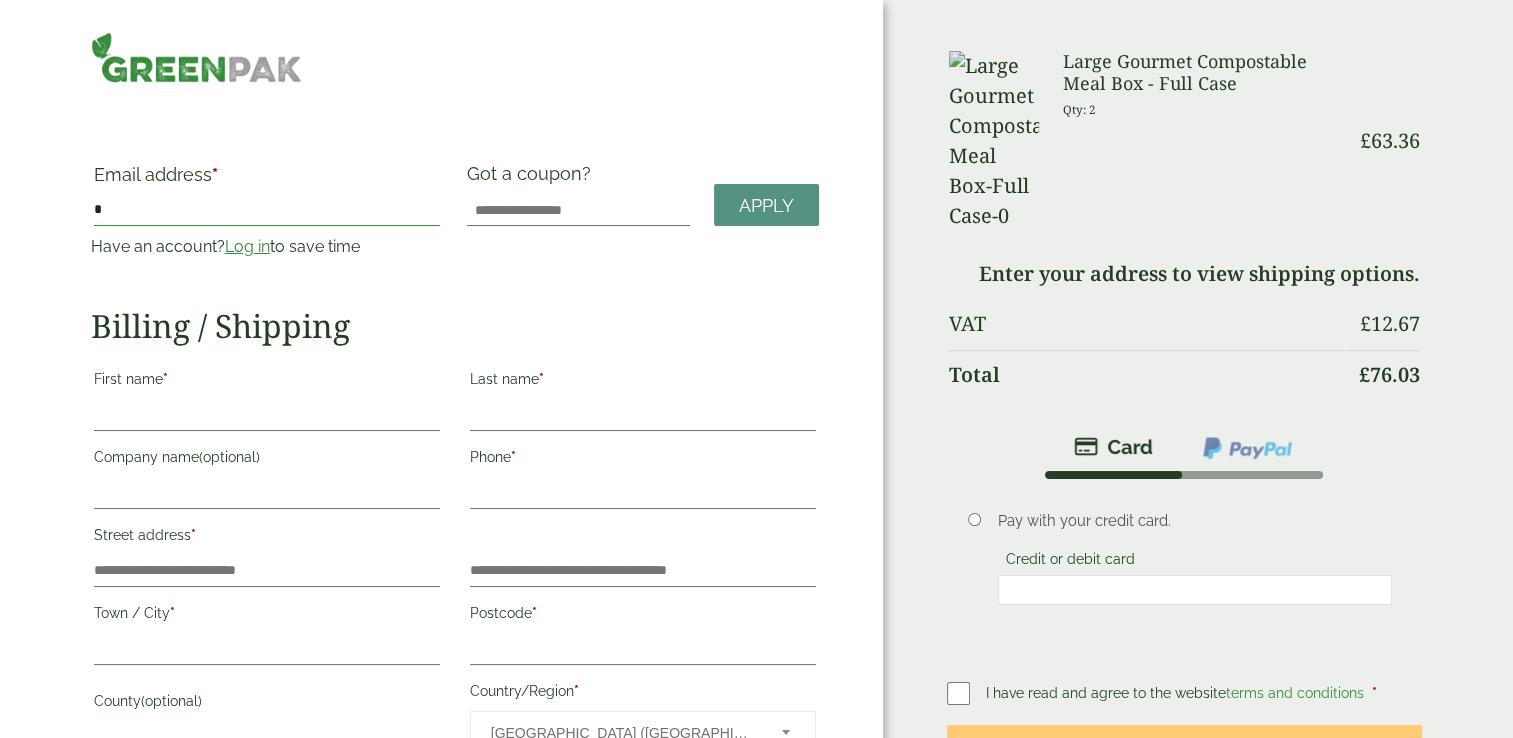 type on "**********" 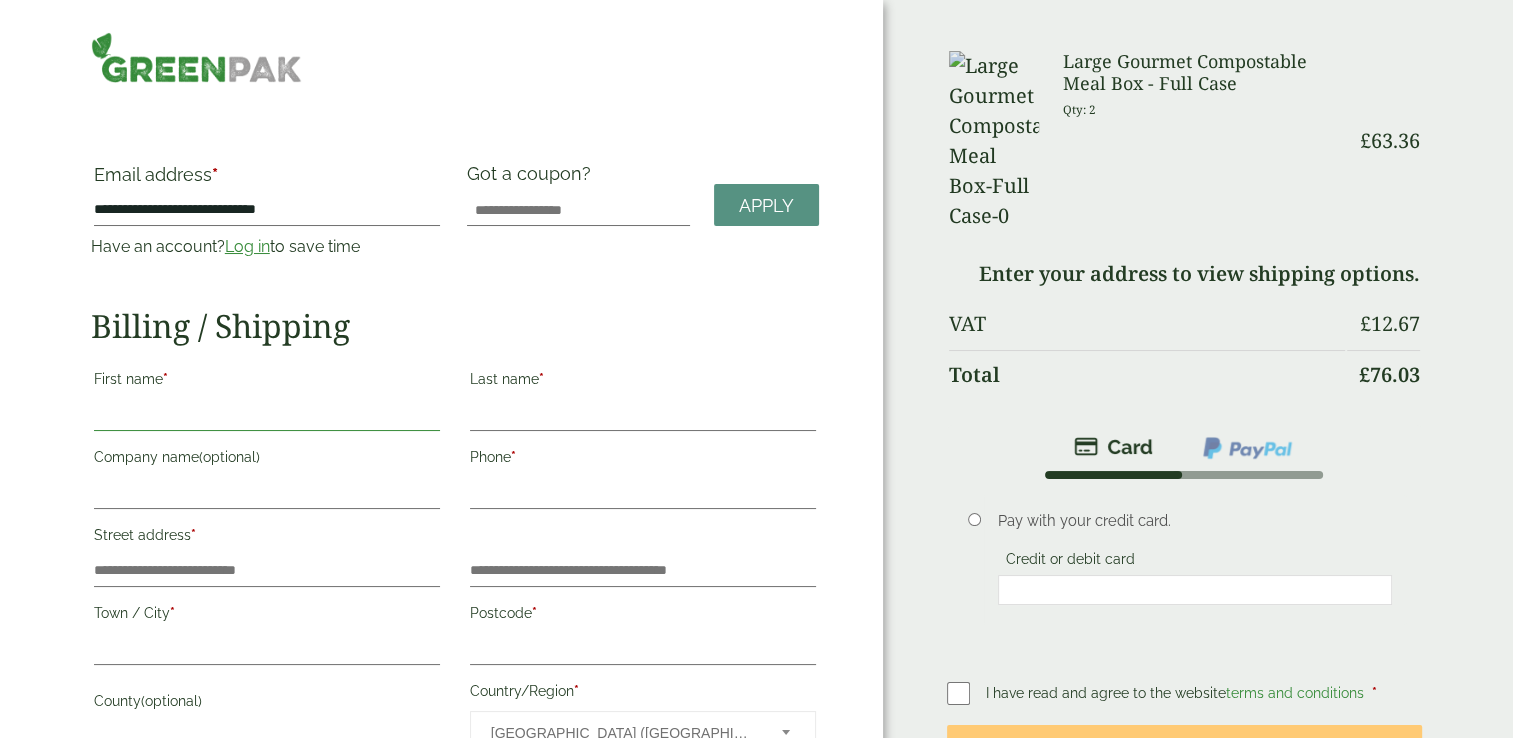 type on "*****" 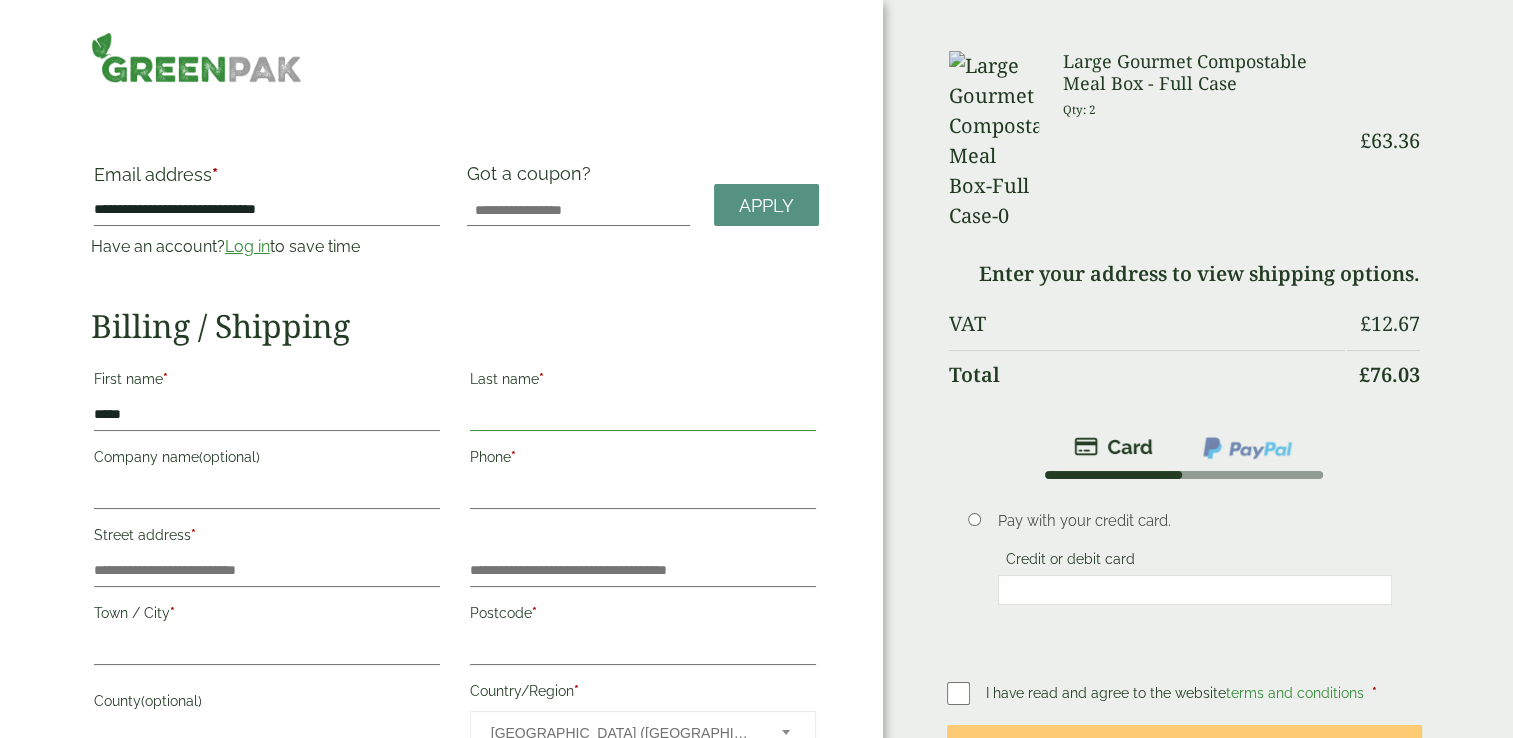 type on "*****" 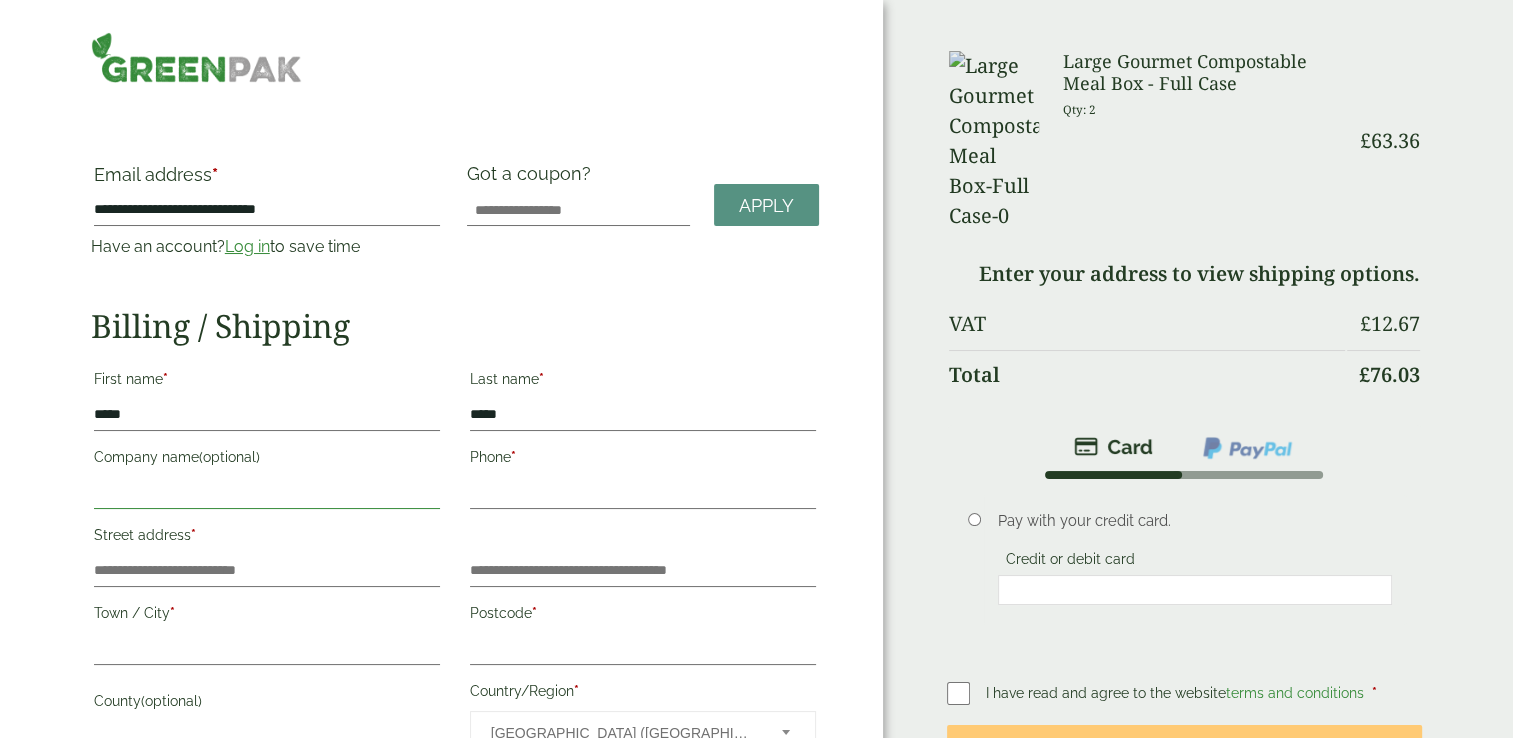 type on "**********" 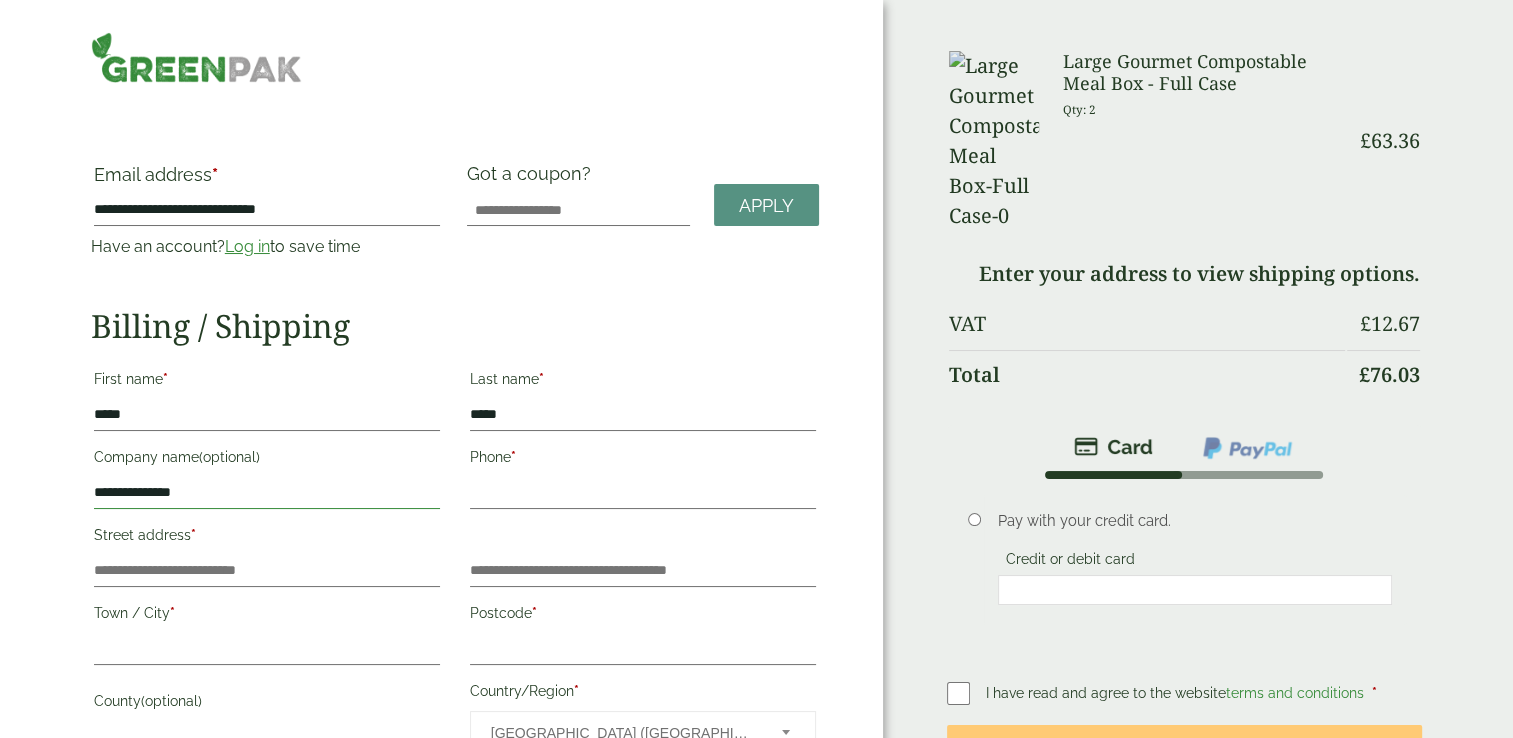 type on "**********" 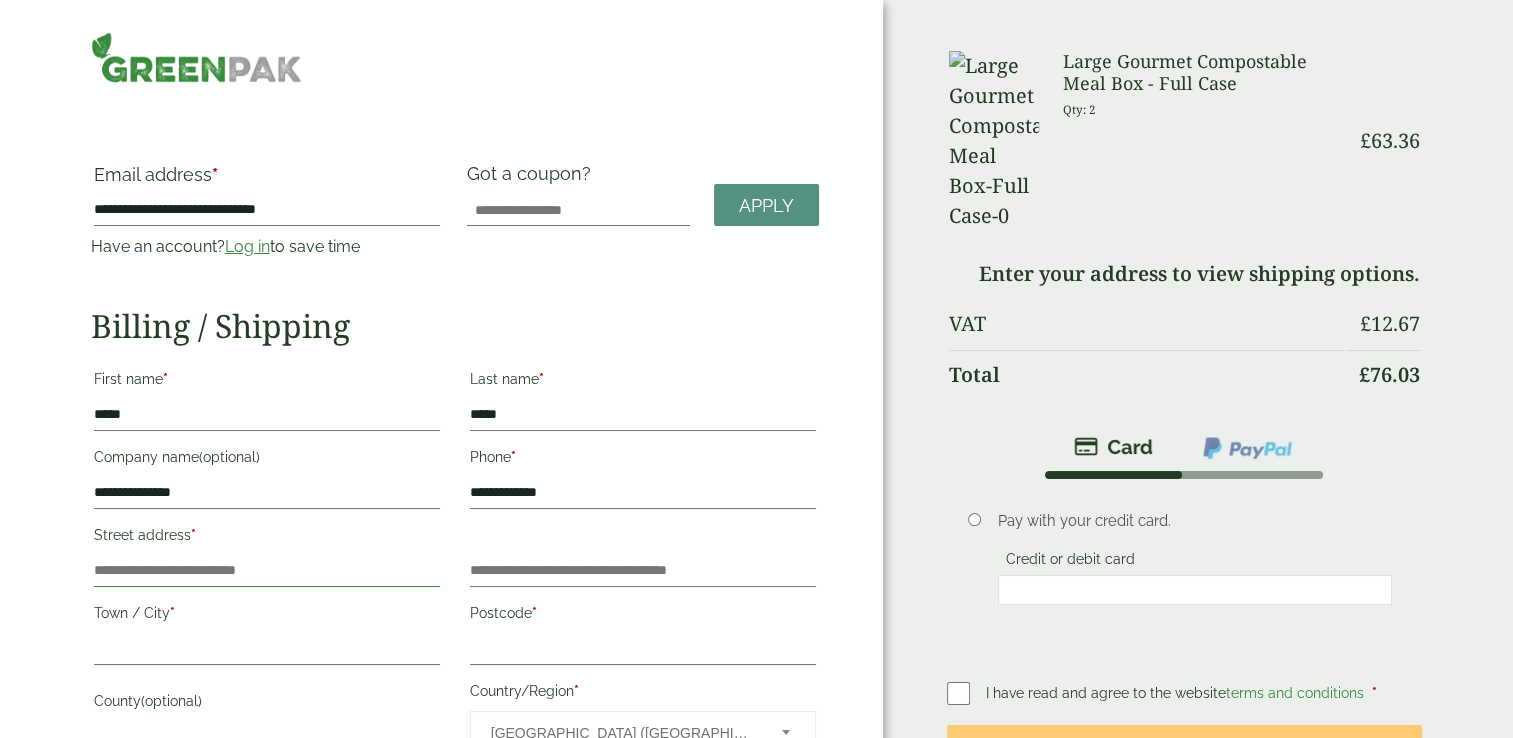 type on "**********" 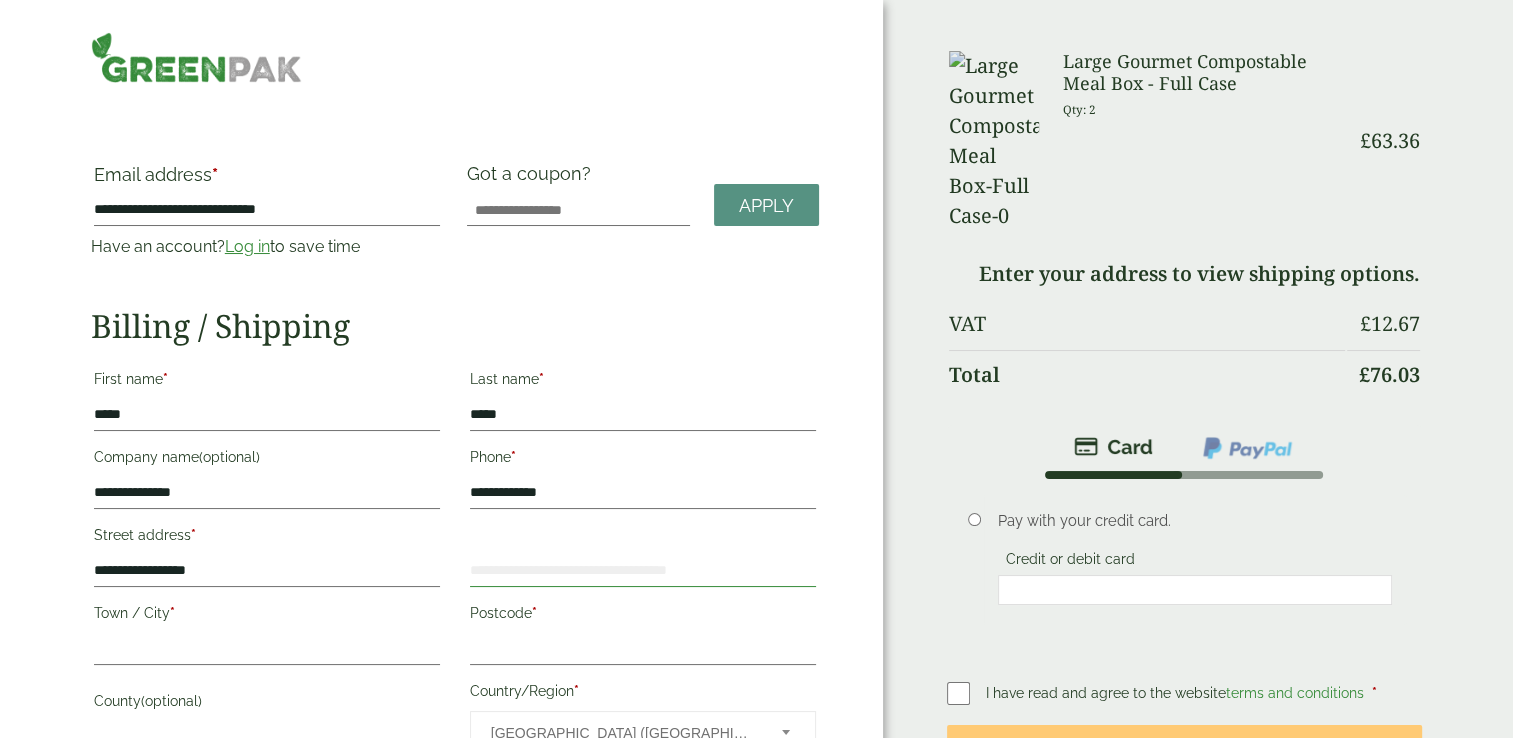 type on "******" 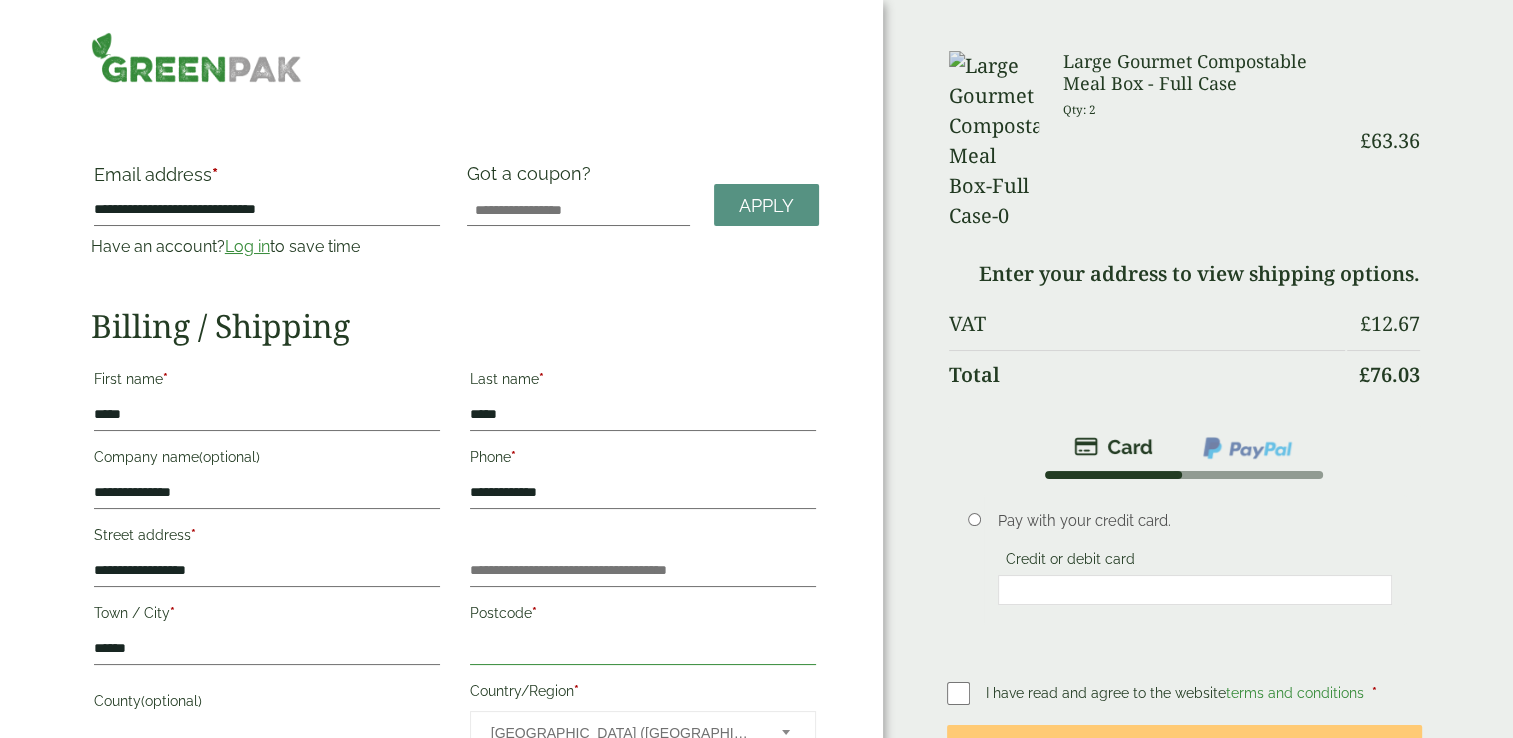 type on "********" 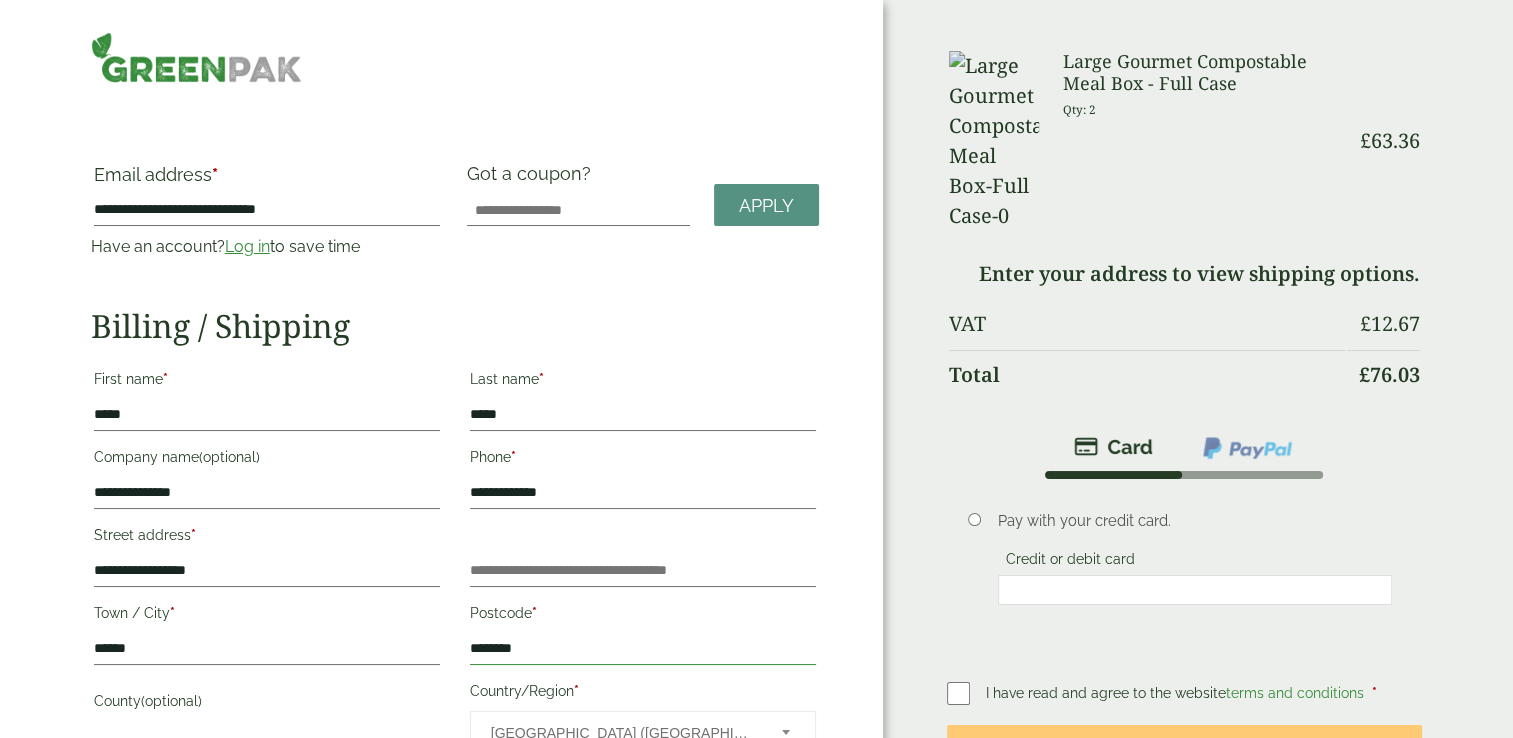 type on "*******" 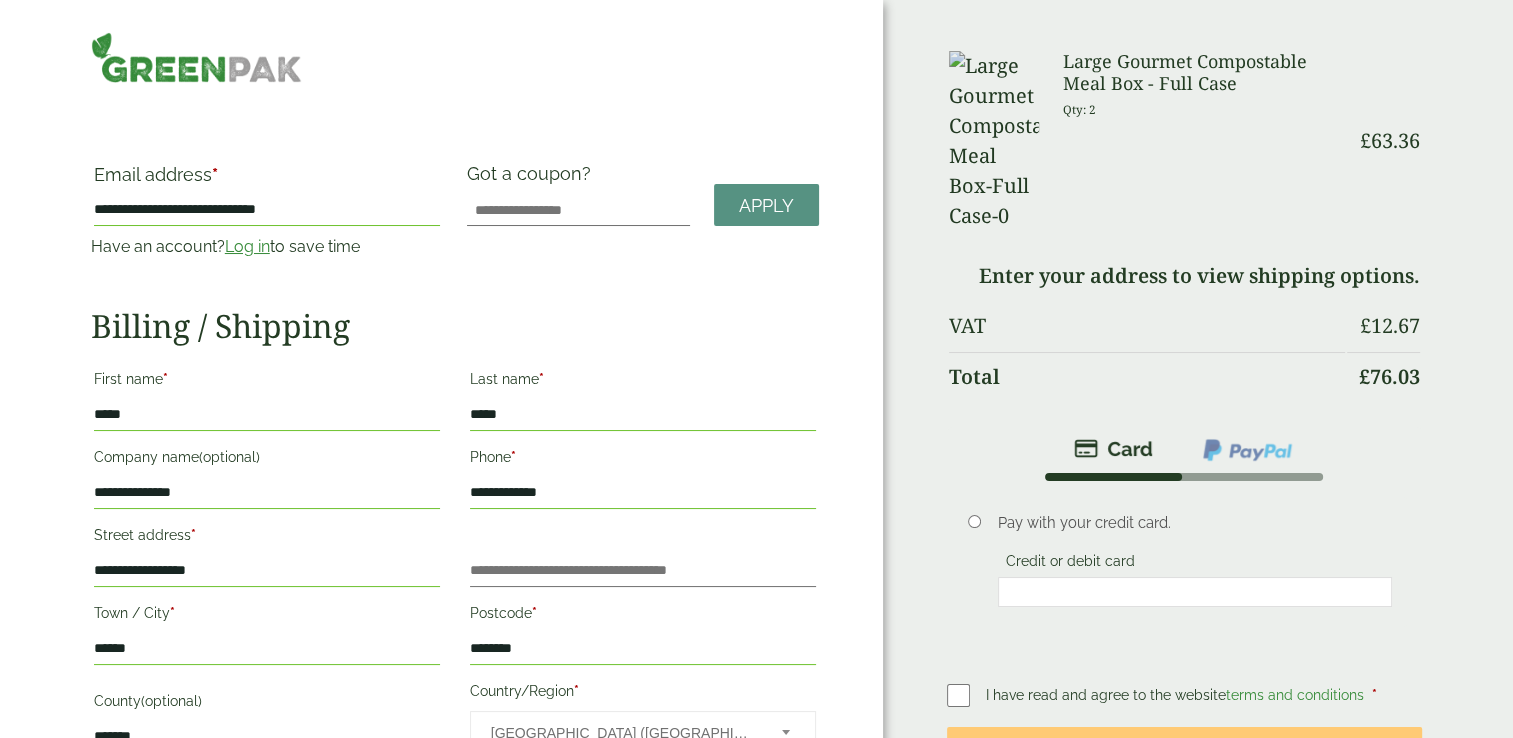 scroll, scrollTop: 14, scrollLeft: 0, axis: vertical 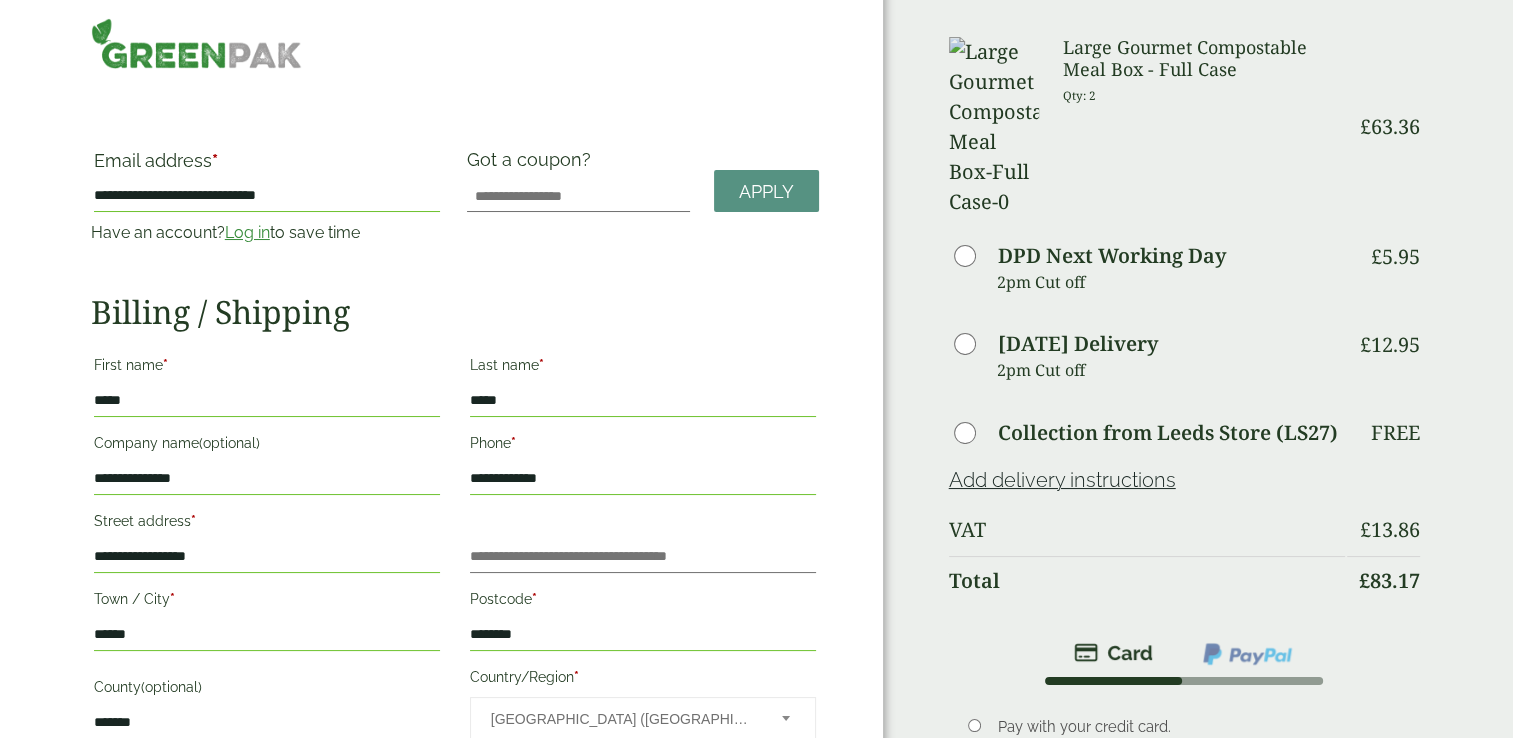 click on "********" at bounding box center [643, 635] 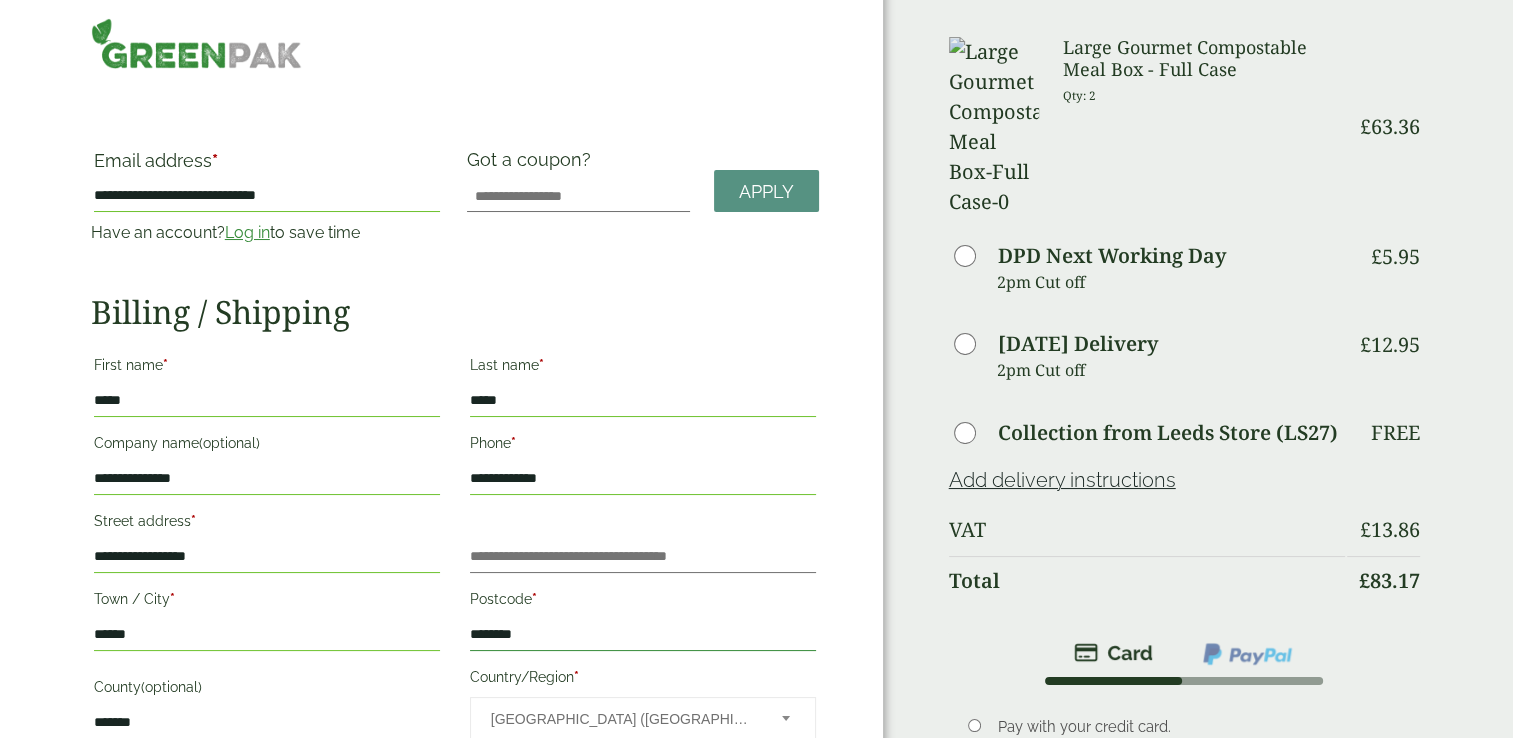 type on "********" 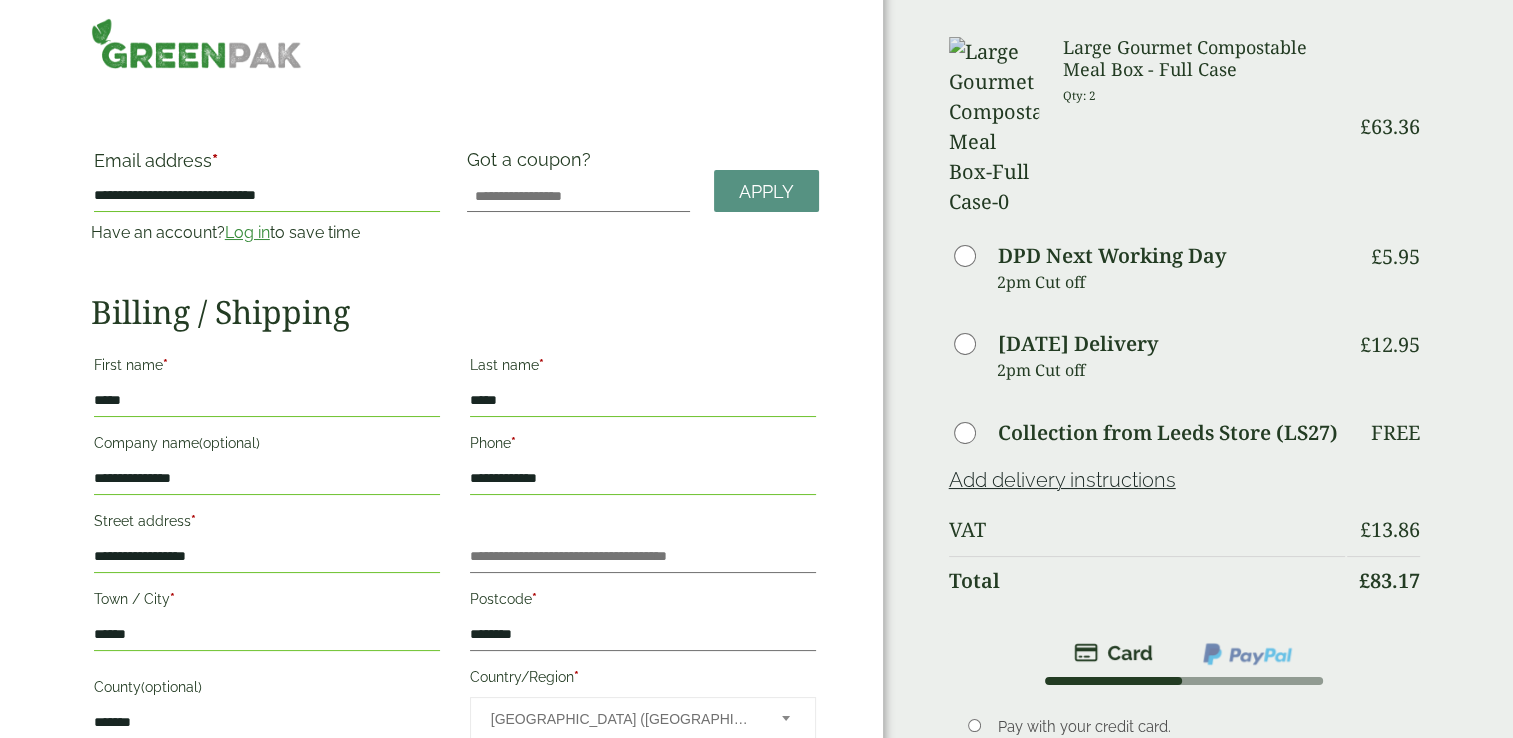 click on "Order Summary
Item
Ammount
Large Gourmet Compostable Meal Box - Full Case
Qty: 2
£ 63.36
DPD Next Working Day                             £ 5.95" at bounding box center [1198, 585] 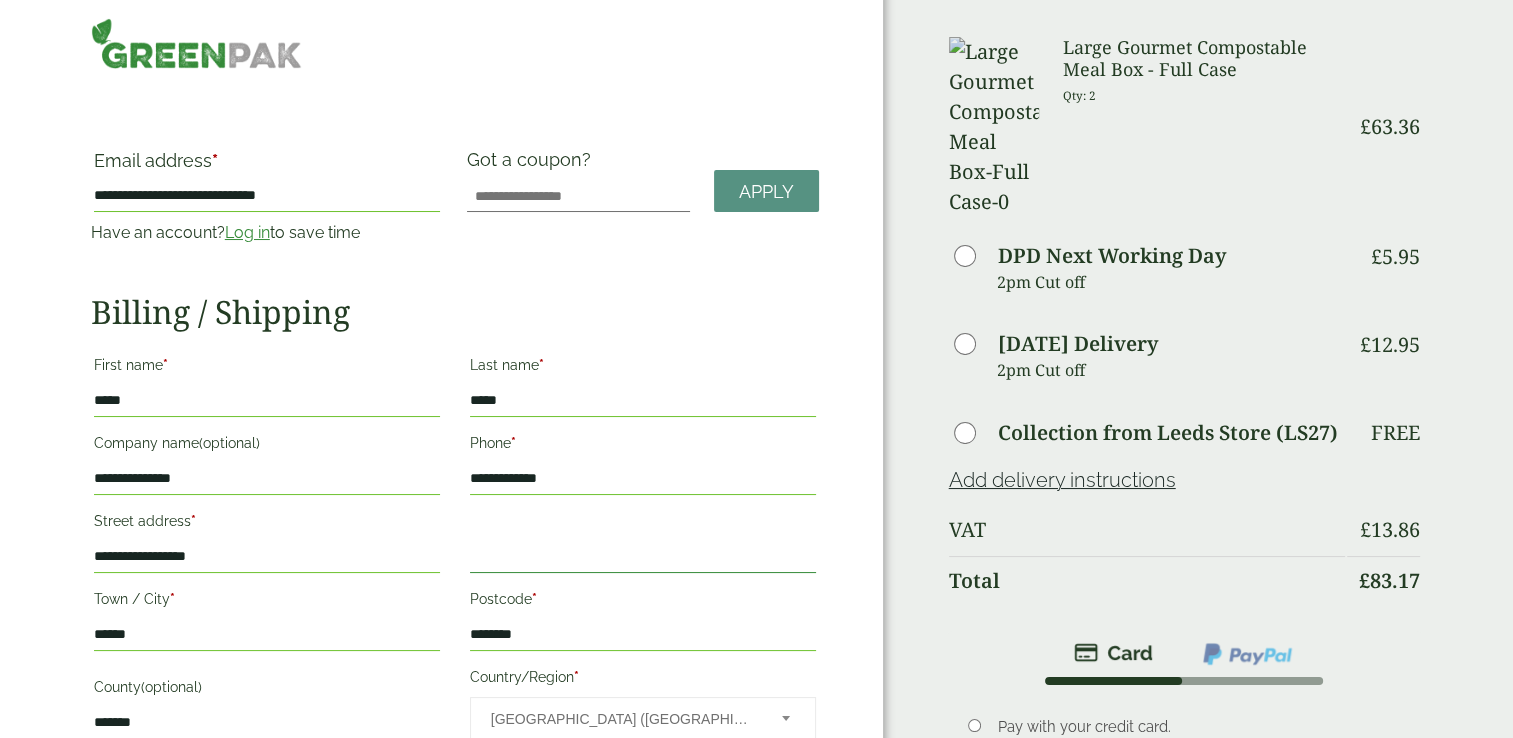 click on "Flat, suite, unit, etc.  (optional)" at bounding box center (643, 557) 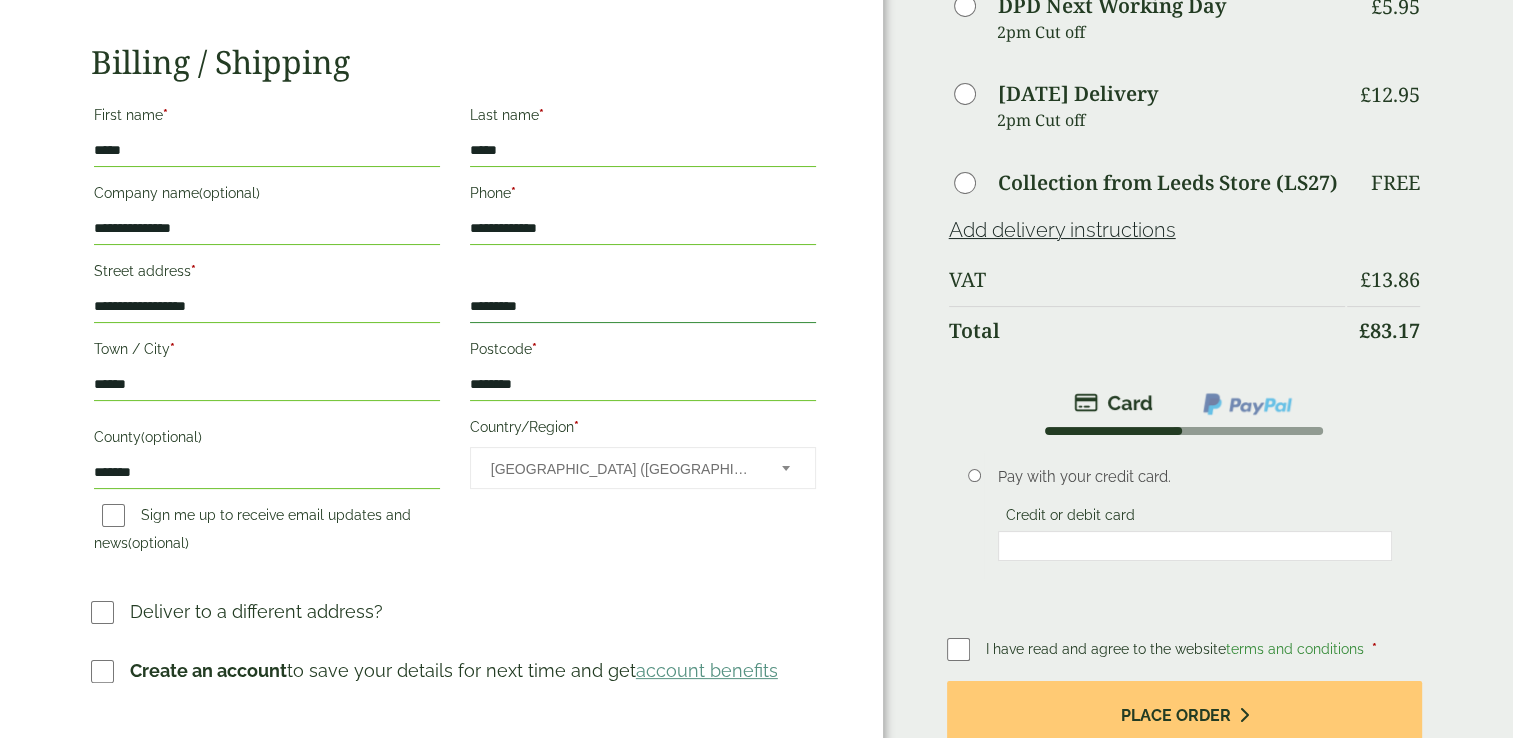 scroll, scrollTop: 294, scrollLeft: 0, axis: vertical 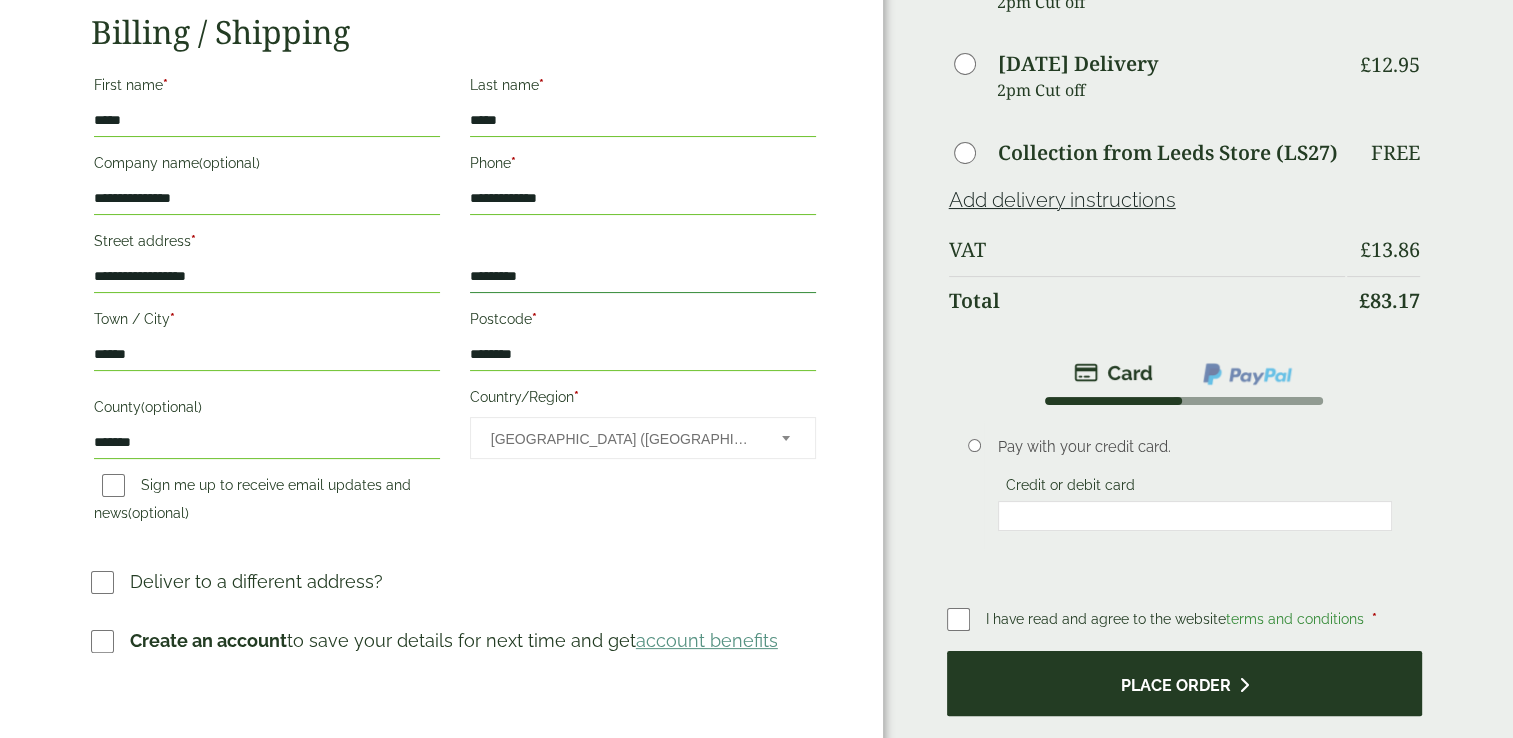 type on "*********" 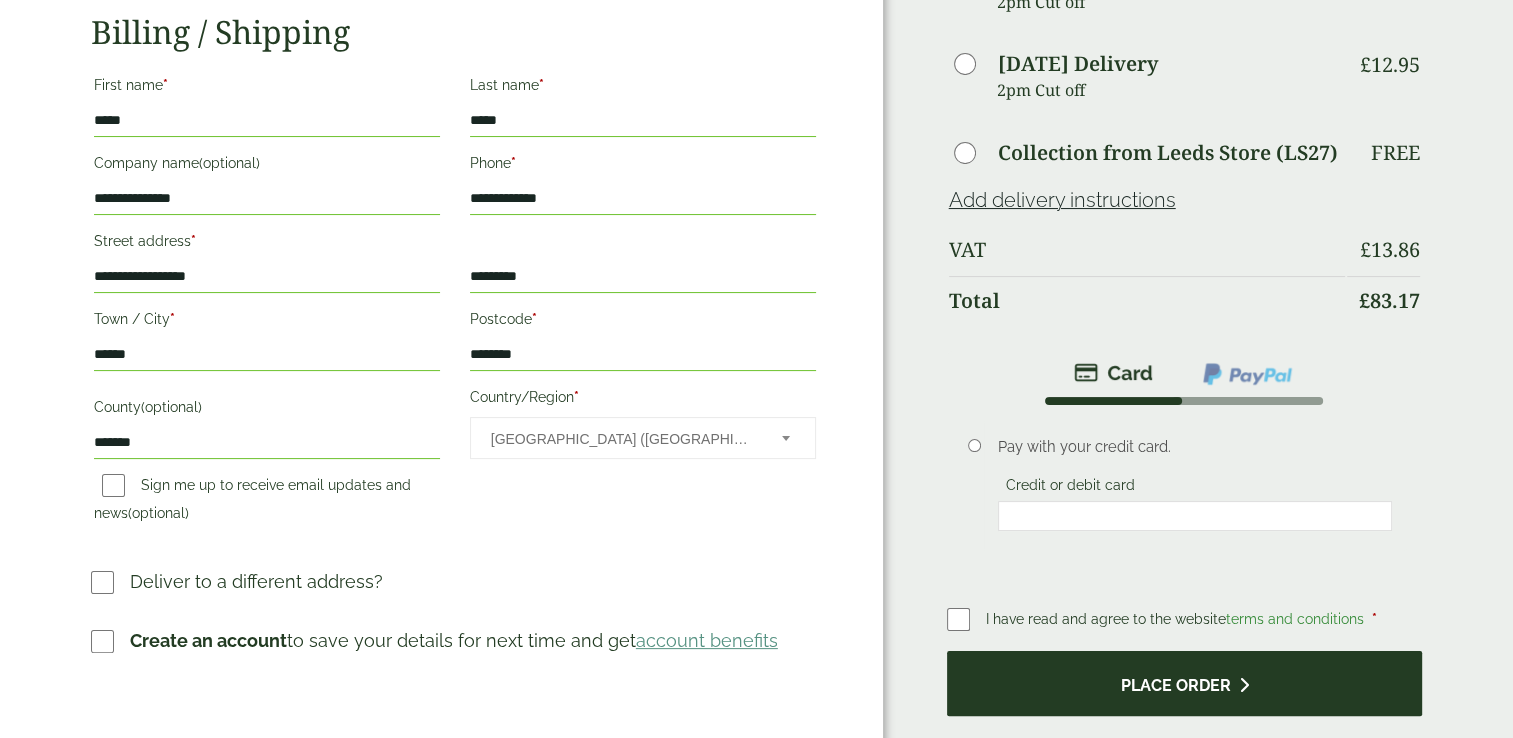 click on "Place order" at bounding box center (1185, 683) 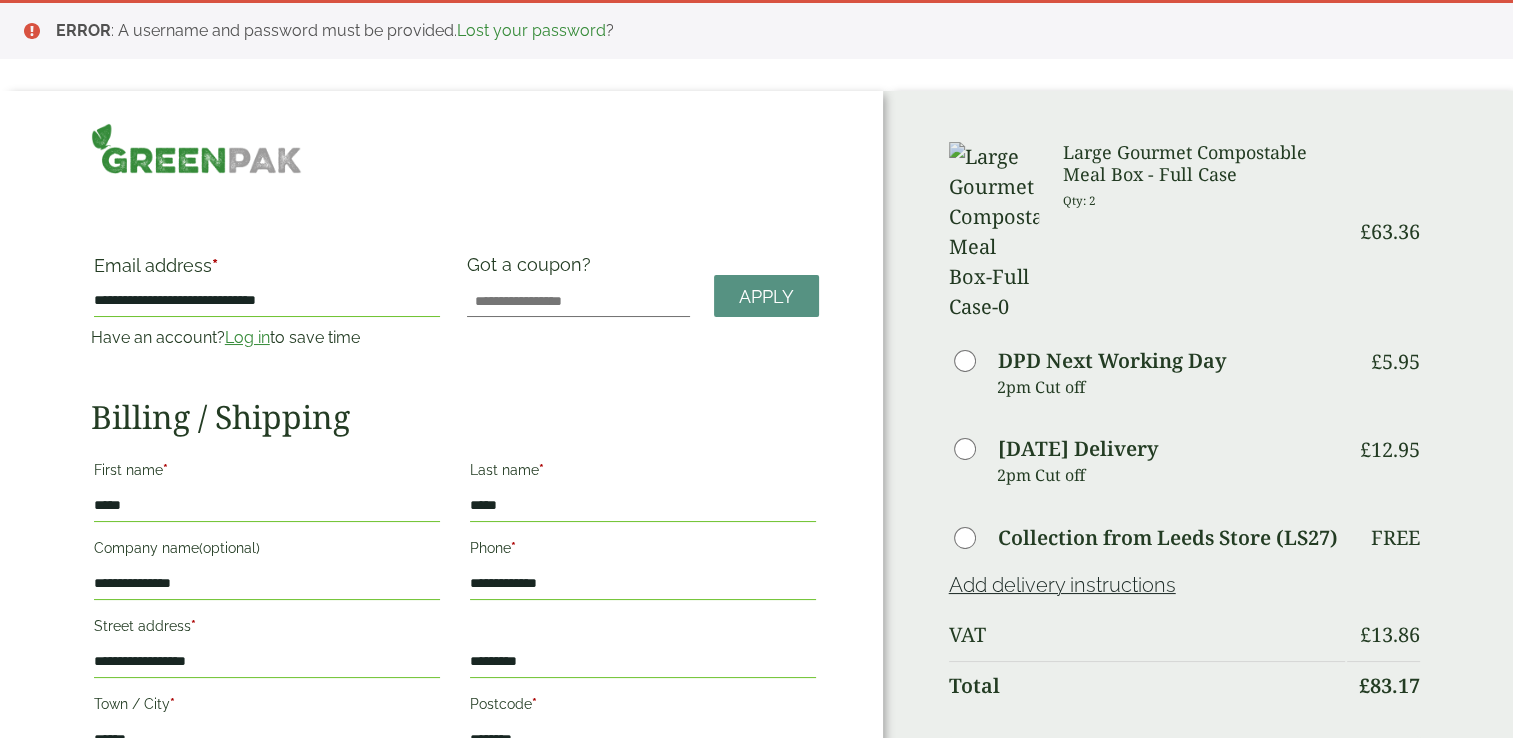 scroll, scrollTop: 645, scrollLeft: 0, axis: vertical 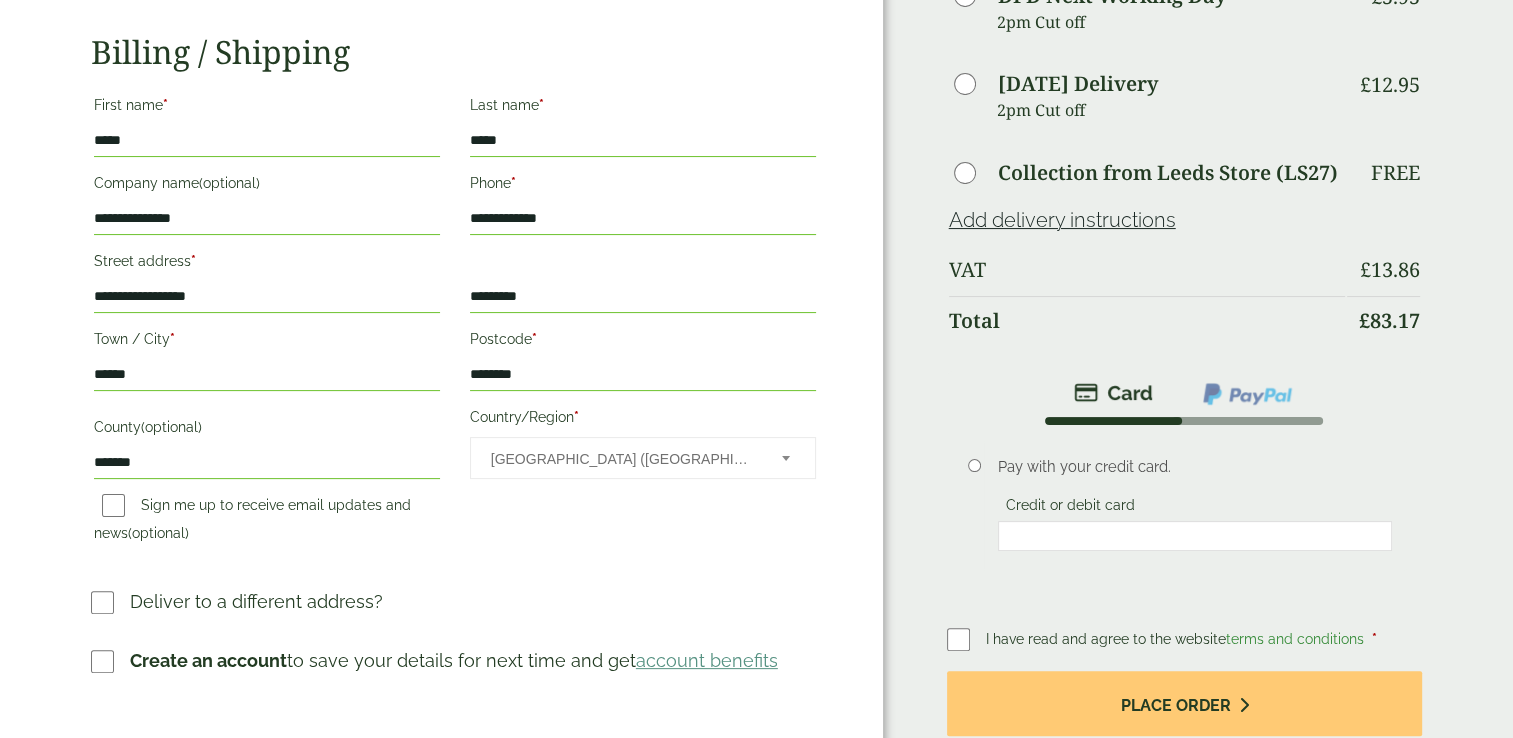 click on "Pay with your credit card.
Credit or debit card
Save payment information to my account for future purchases." at bounding box center [1185, 513] 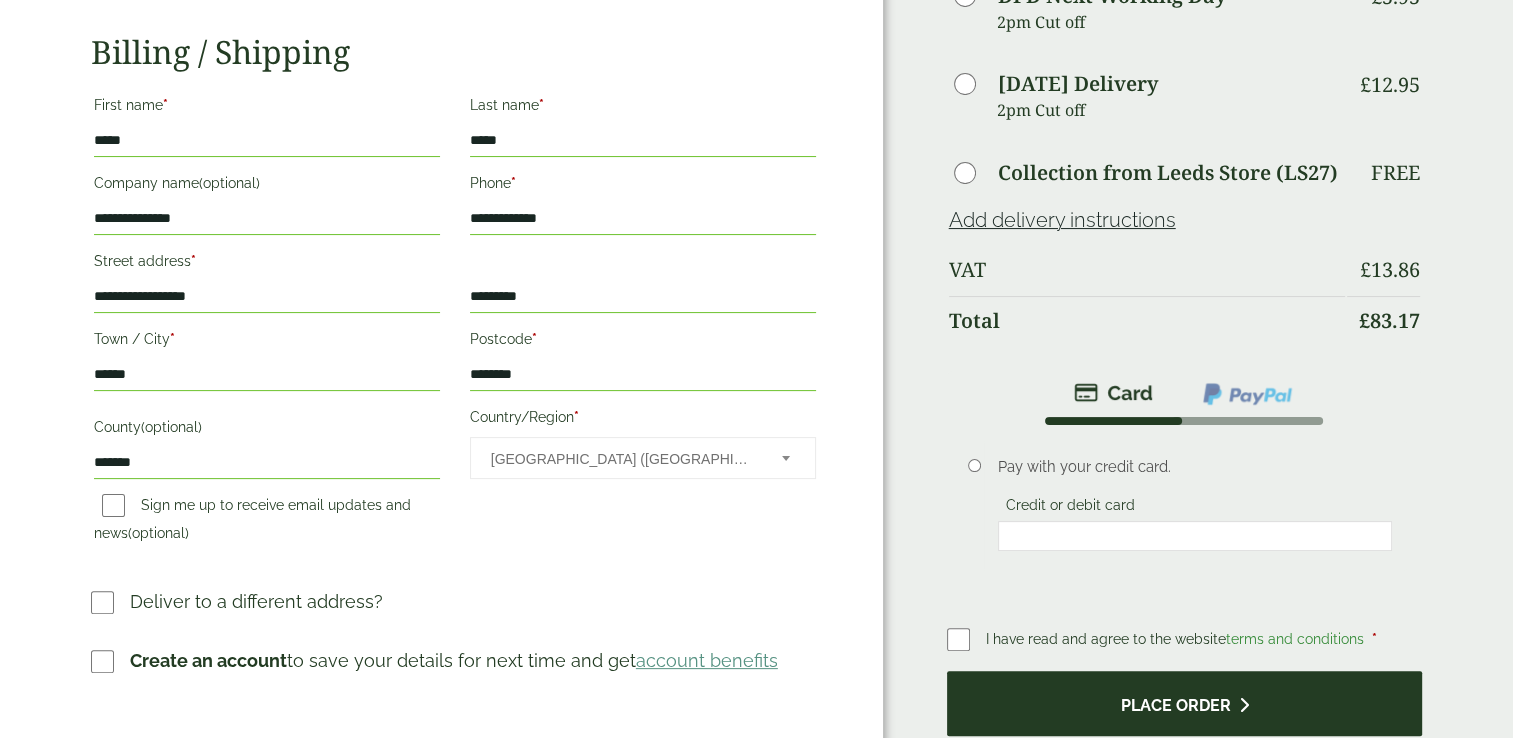click on "Place order" at bounding box center (1185, 703) 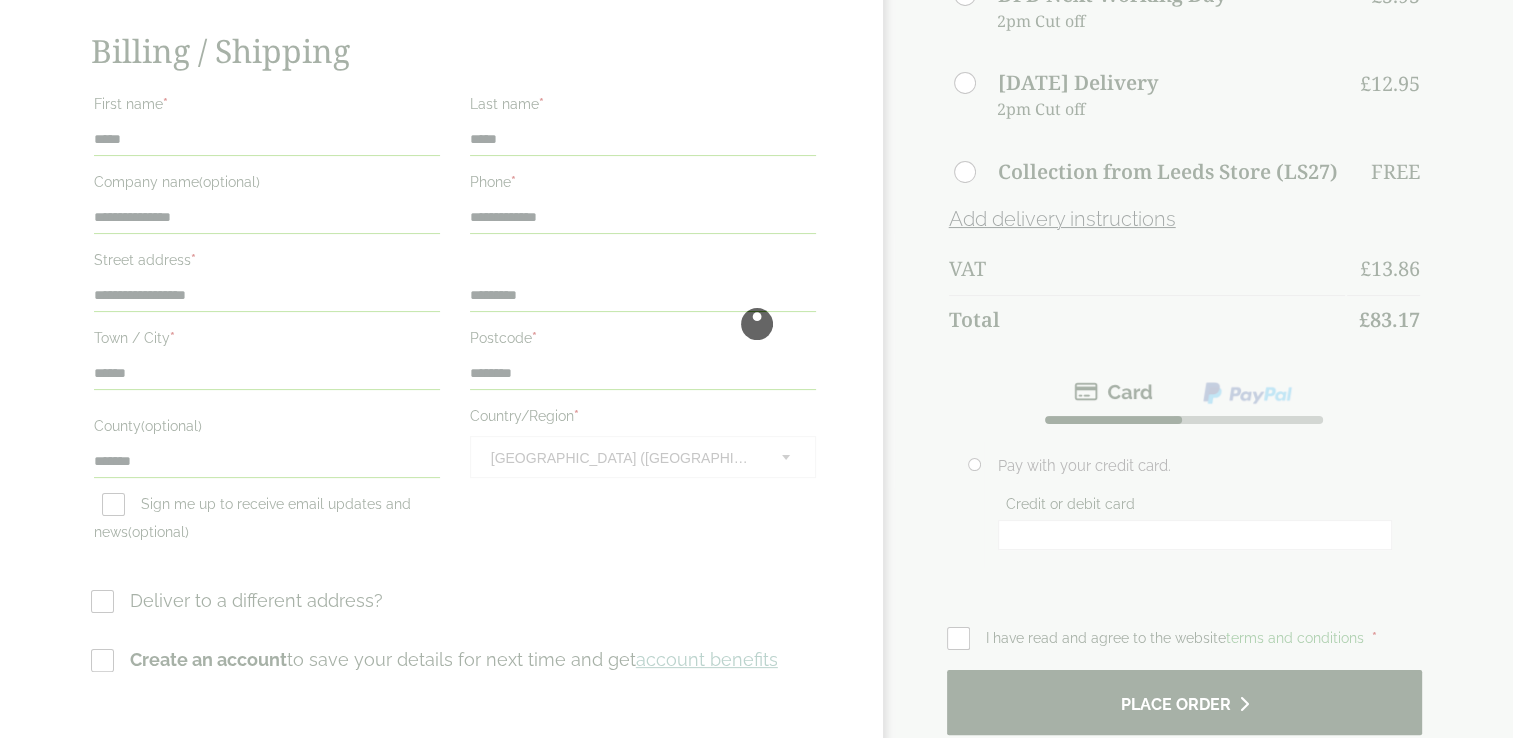 scroll, scrollTop: 0, scrollLeft: 0, axis: both 